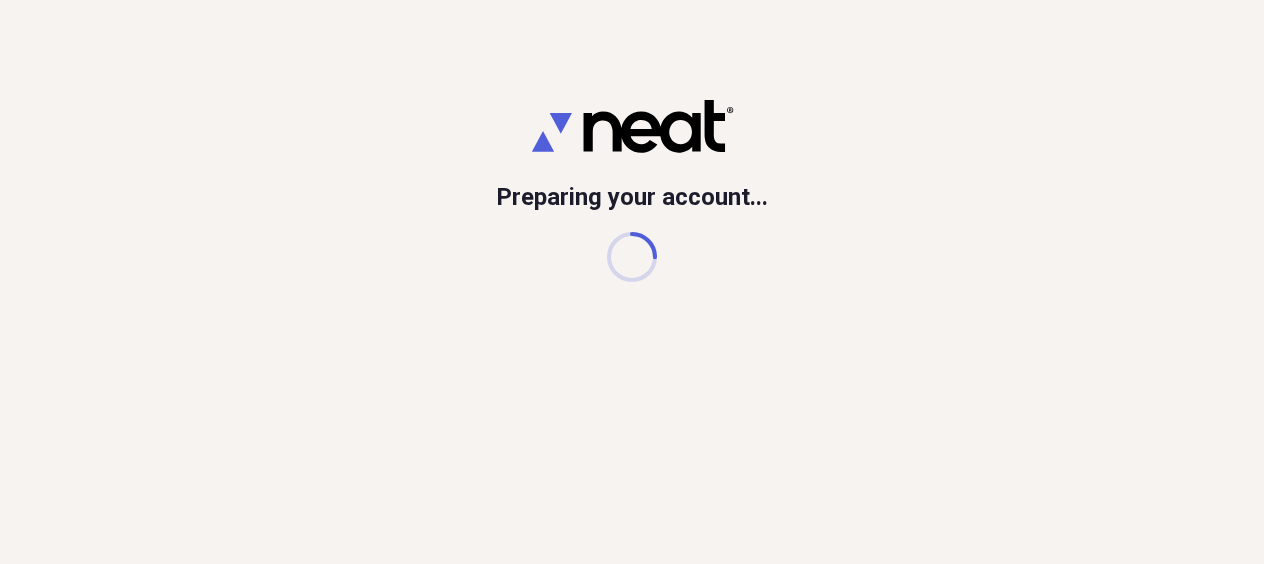 scroll, scrollTop: 0, scrollLeft: 0, axis: both 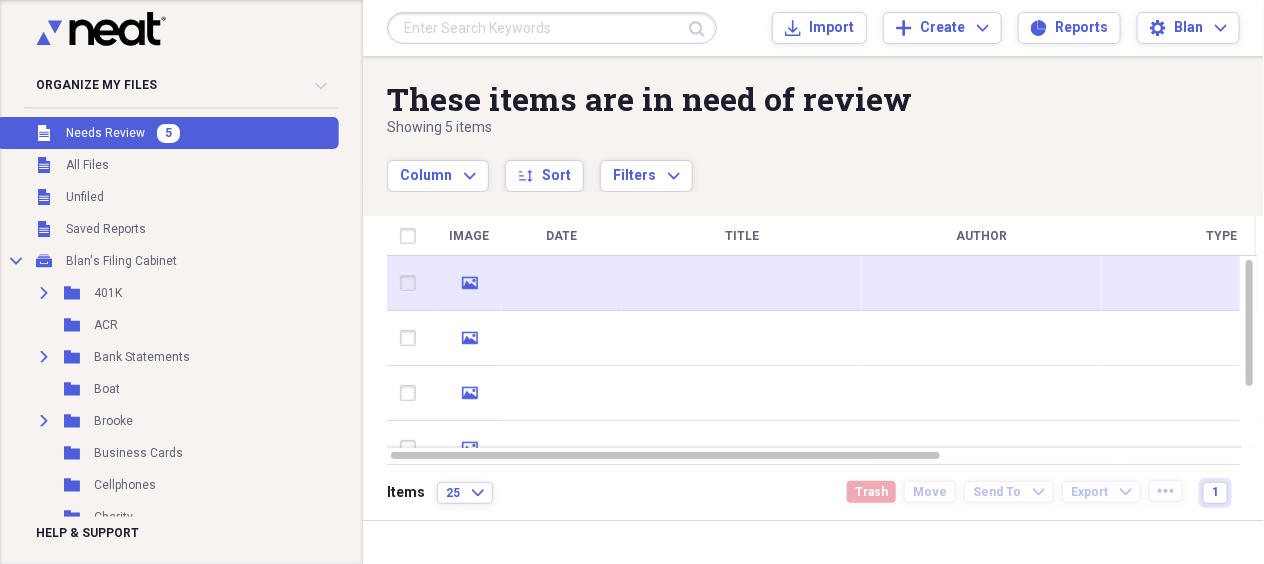 click at bounding box center (562, 283) 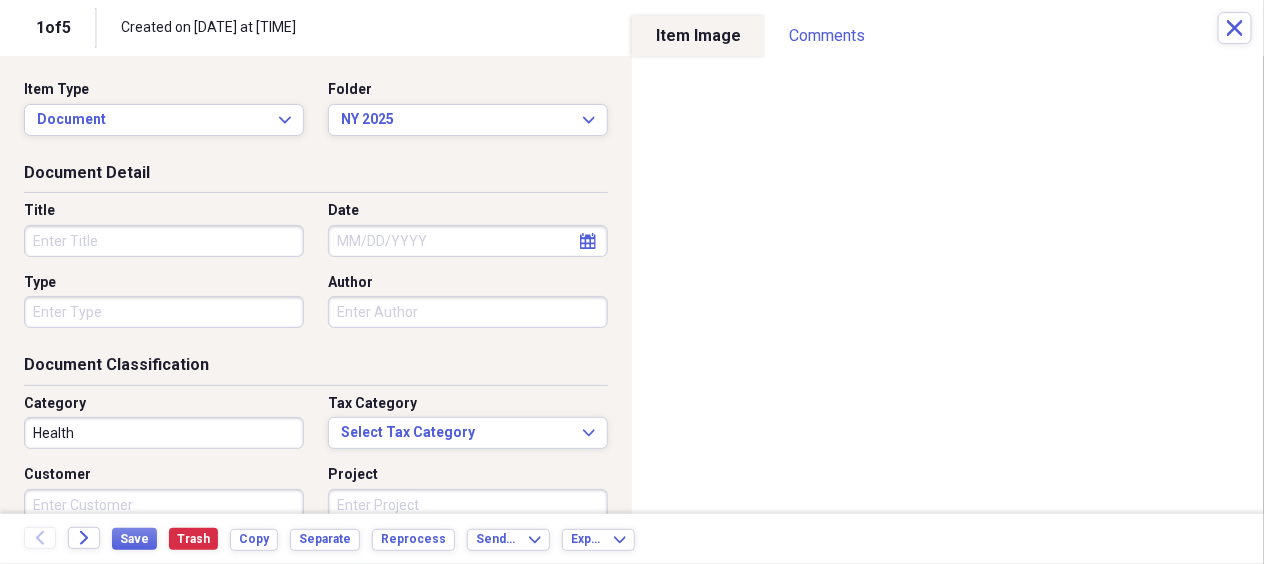 click on "Title" at bounding box center (164, 241) 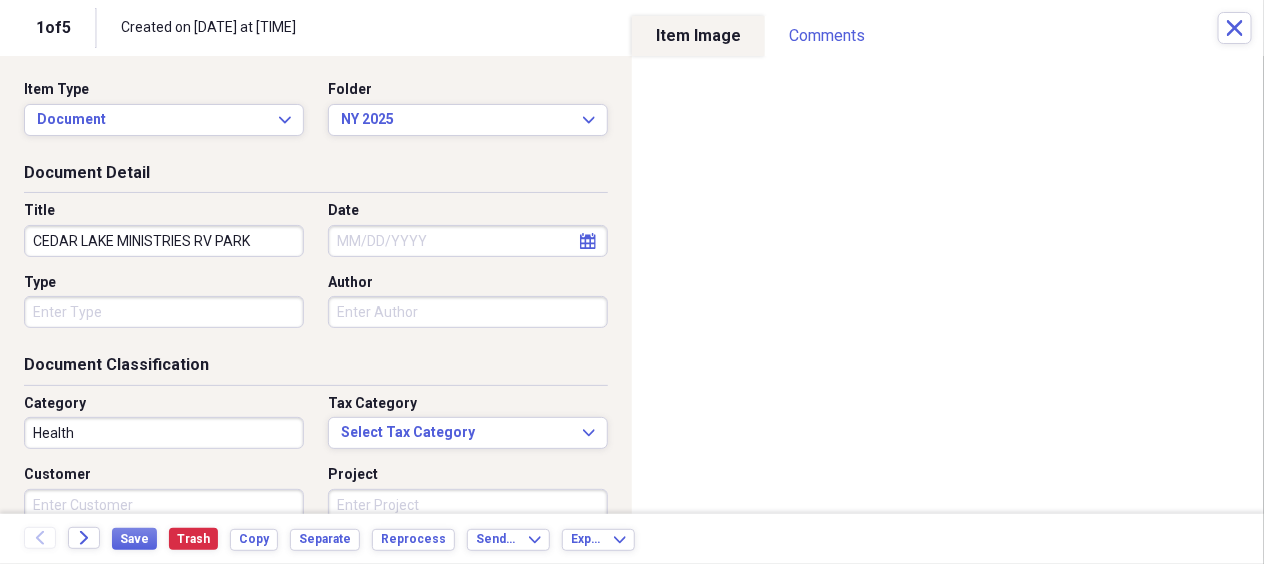 type on "CEDAR LAKE MINISTRIES RV PARK" 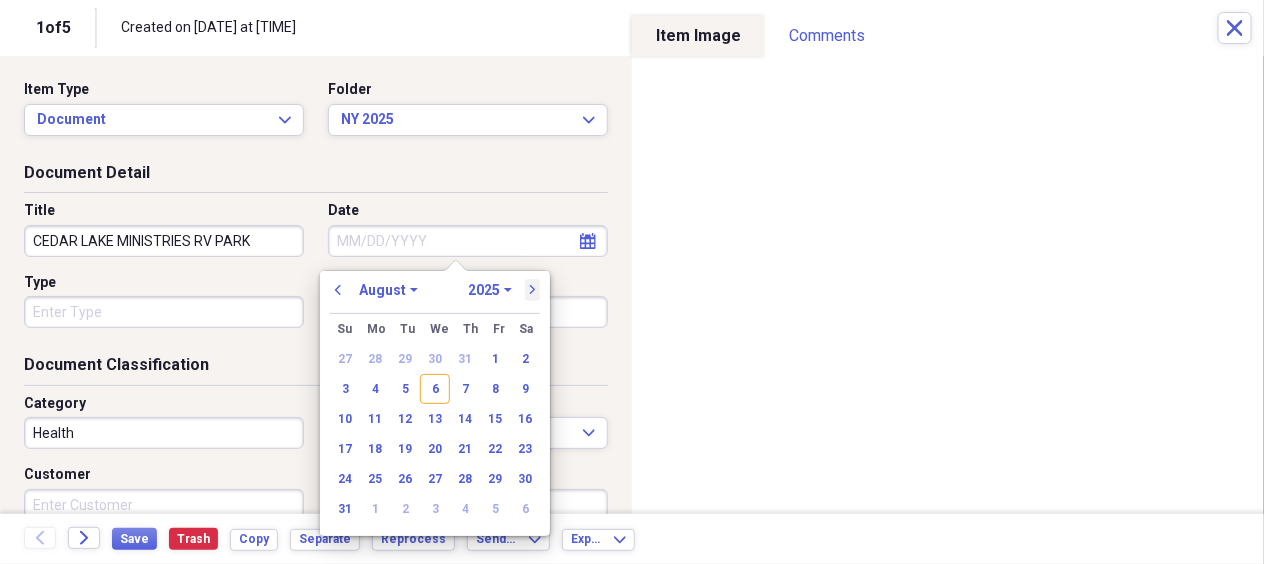 click on "next" at bounding box center (533, 290) 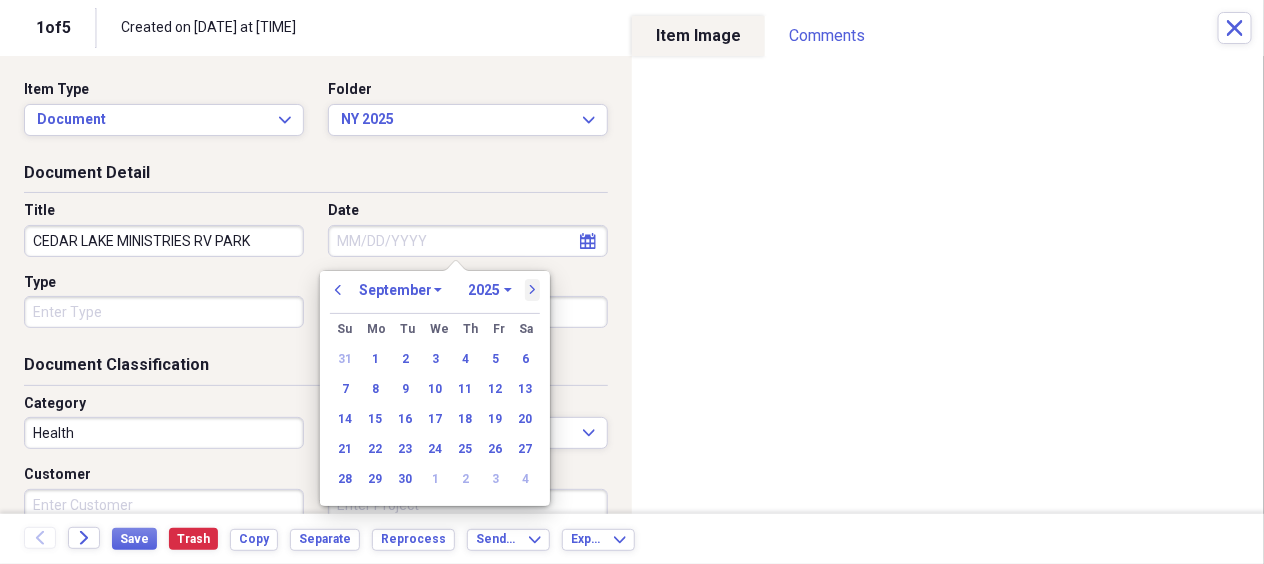 click on "next" at bounding box center (533, 290) 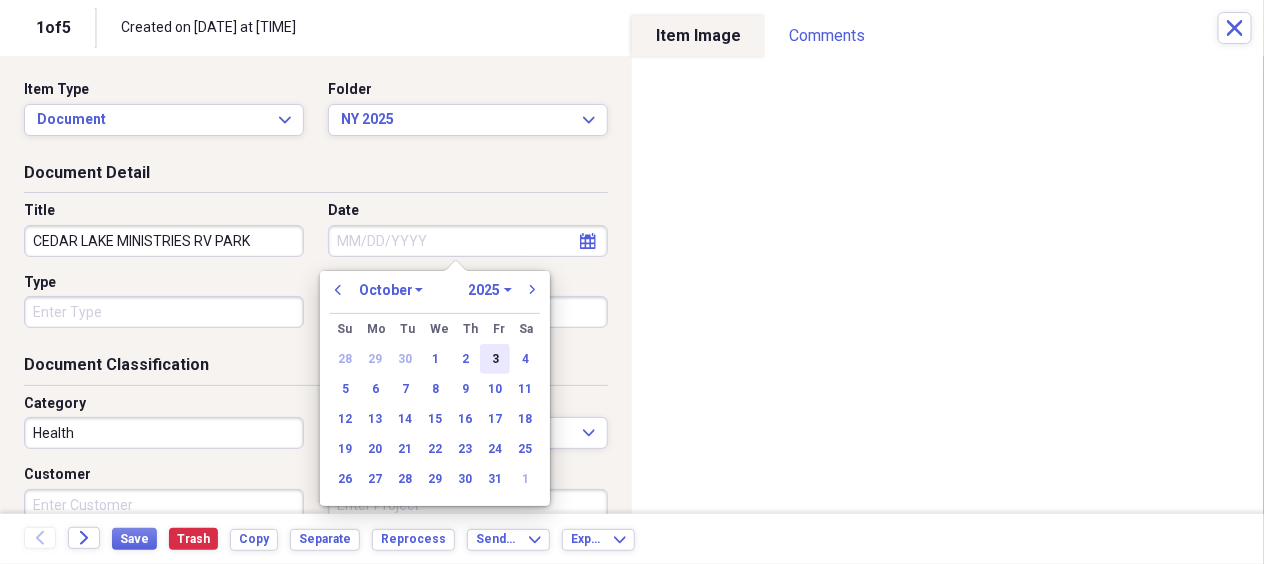 click on "3" at bounding box center (495, 359) 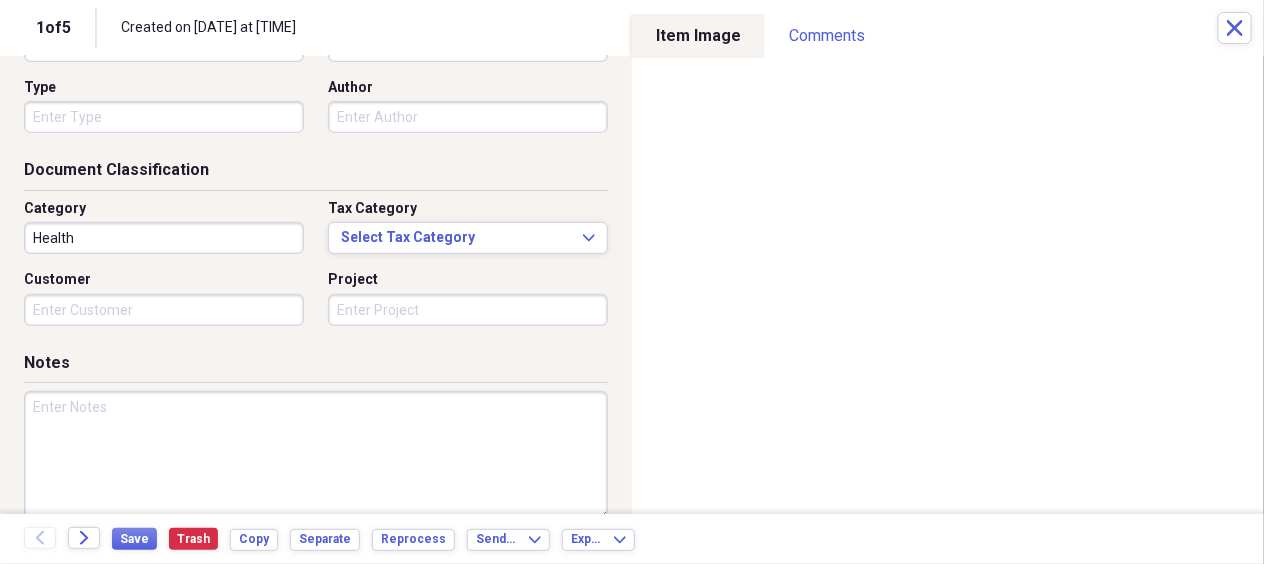 scroll, scrollTop: 275, scrollLeft: 0, axis: vertical 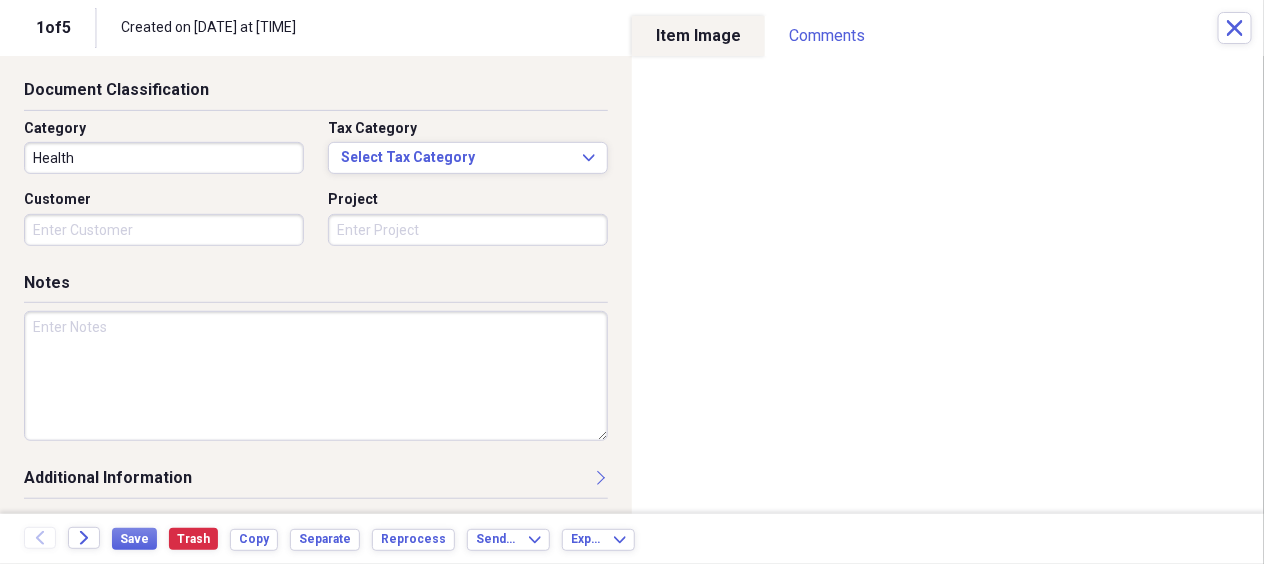 click at bounding box center (316, 376) 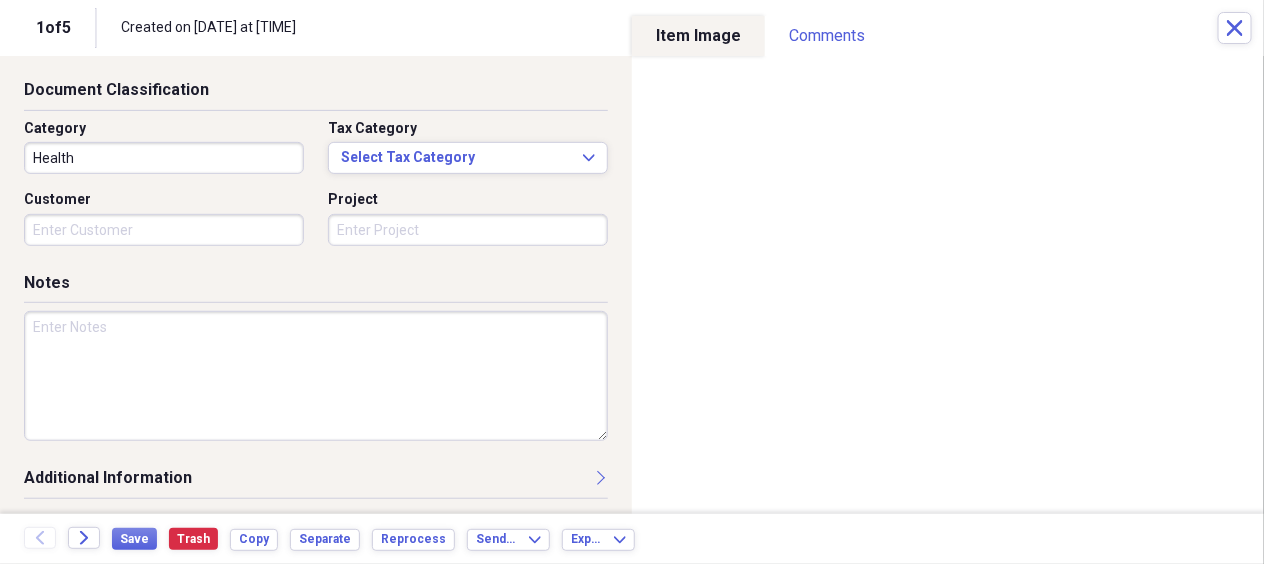 type on "n" 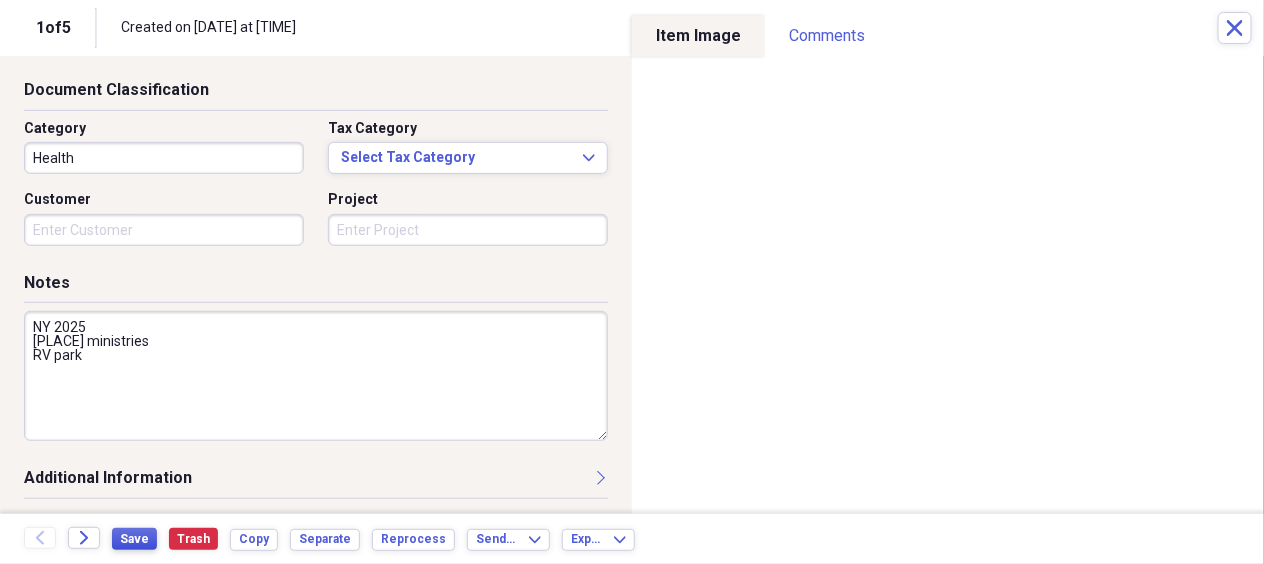 click on "Save" at bounding box center (134, 539) 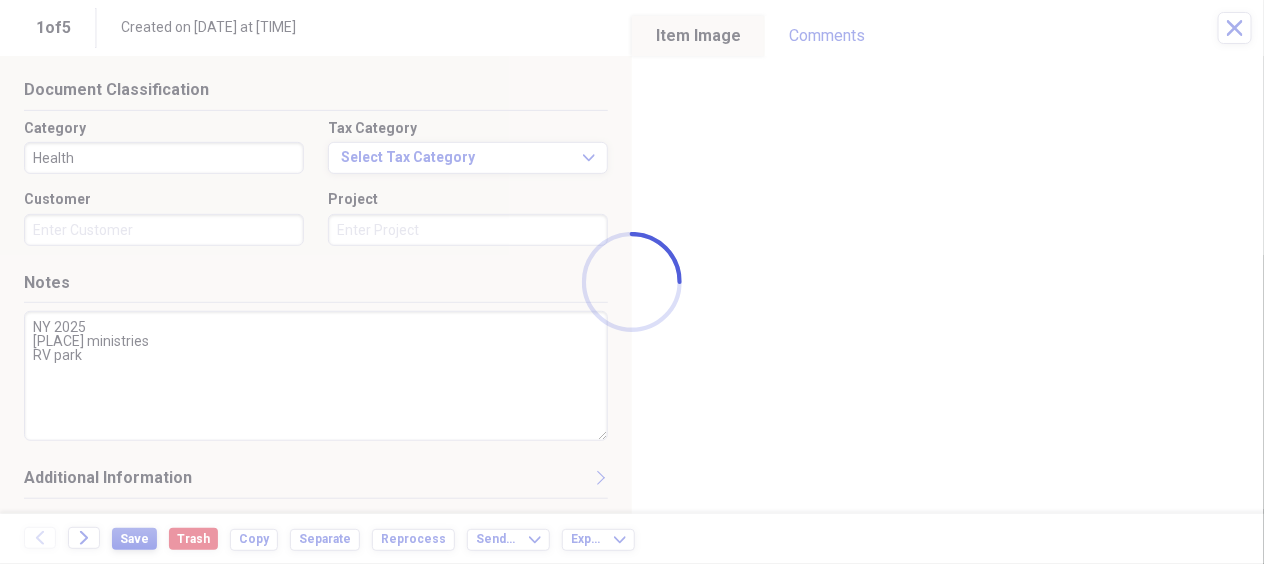 type on "NY 2025
Cedar lake ministries
RV park" 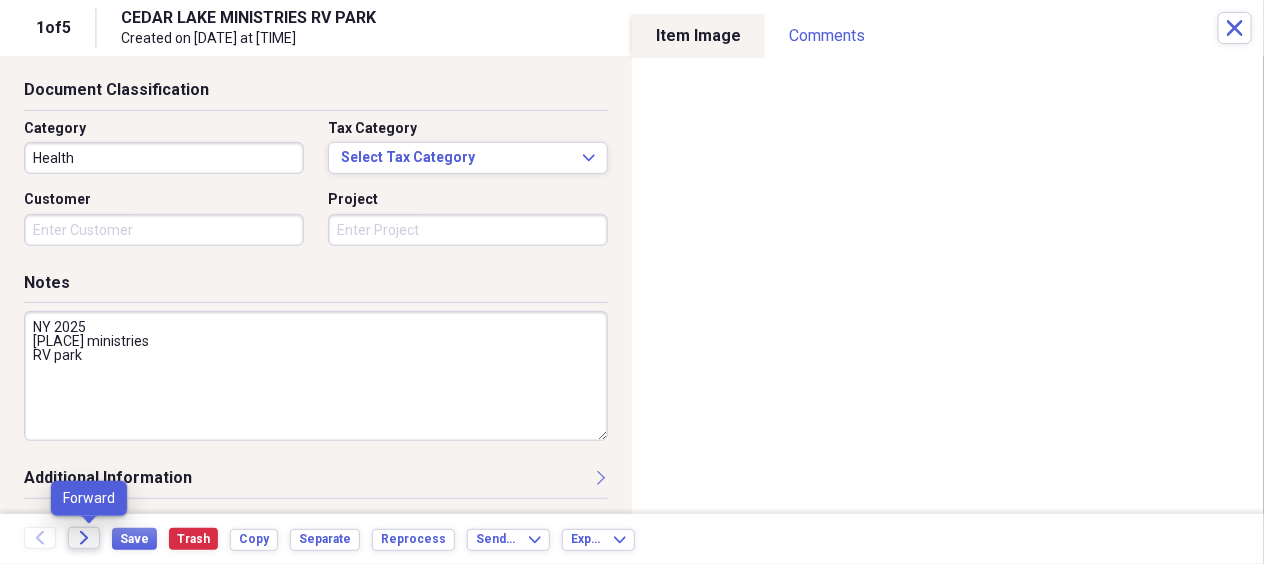 click on "Forward" 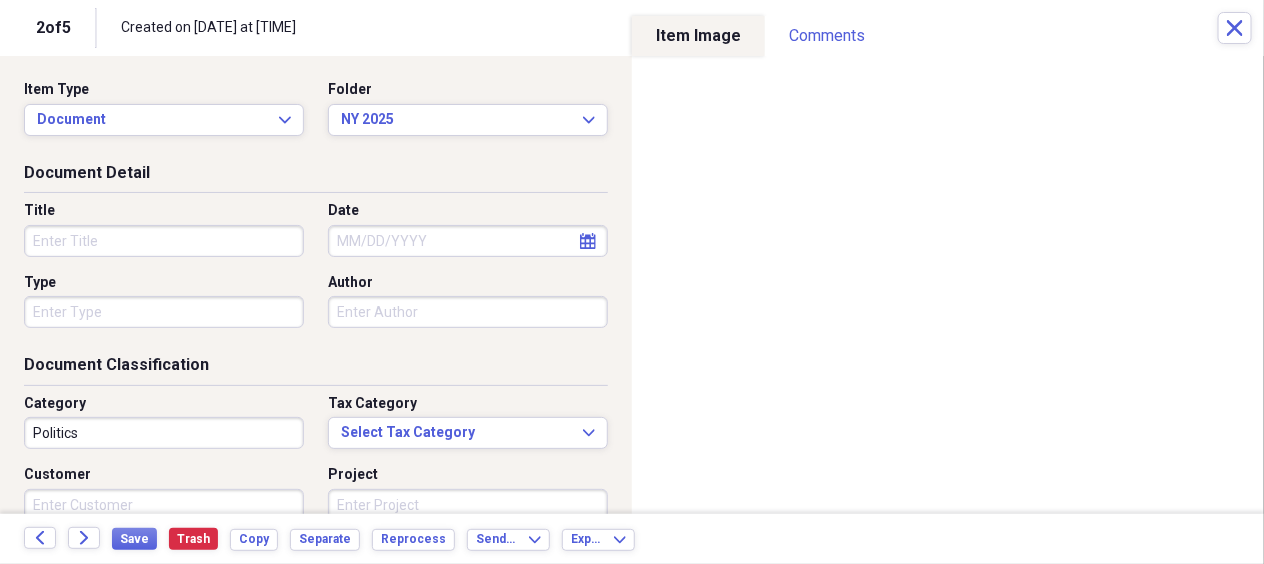 click on "Title" at bounding box center [164, 241] 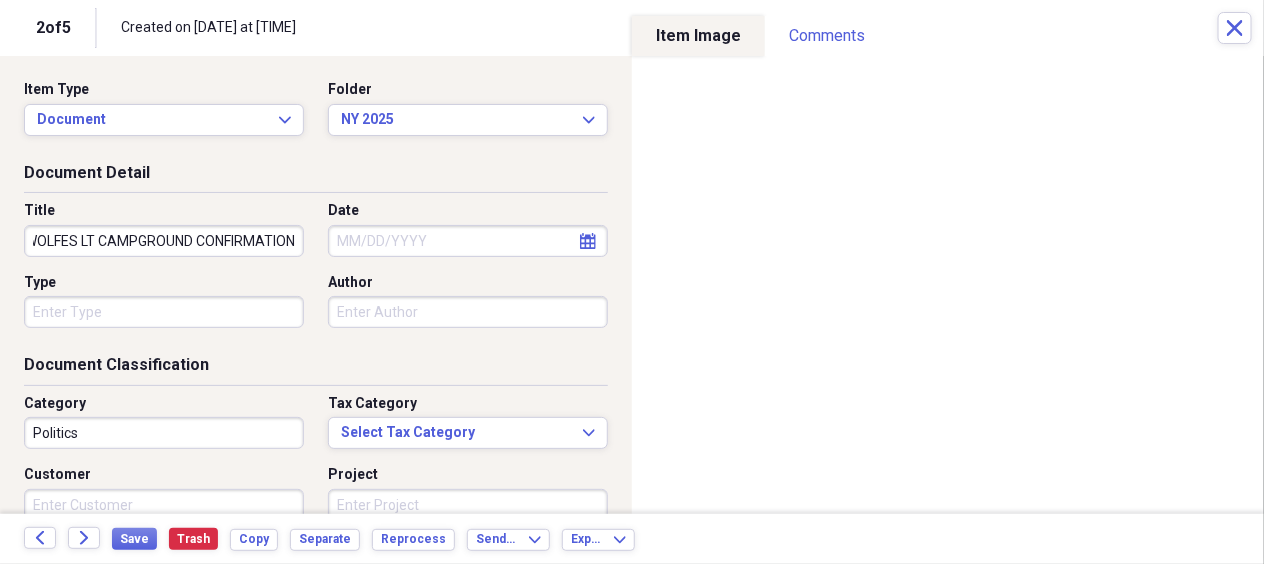 scroll, scrollTop: 0, scrollLeft: 19, axis: horizontal 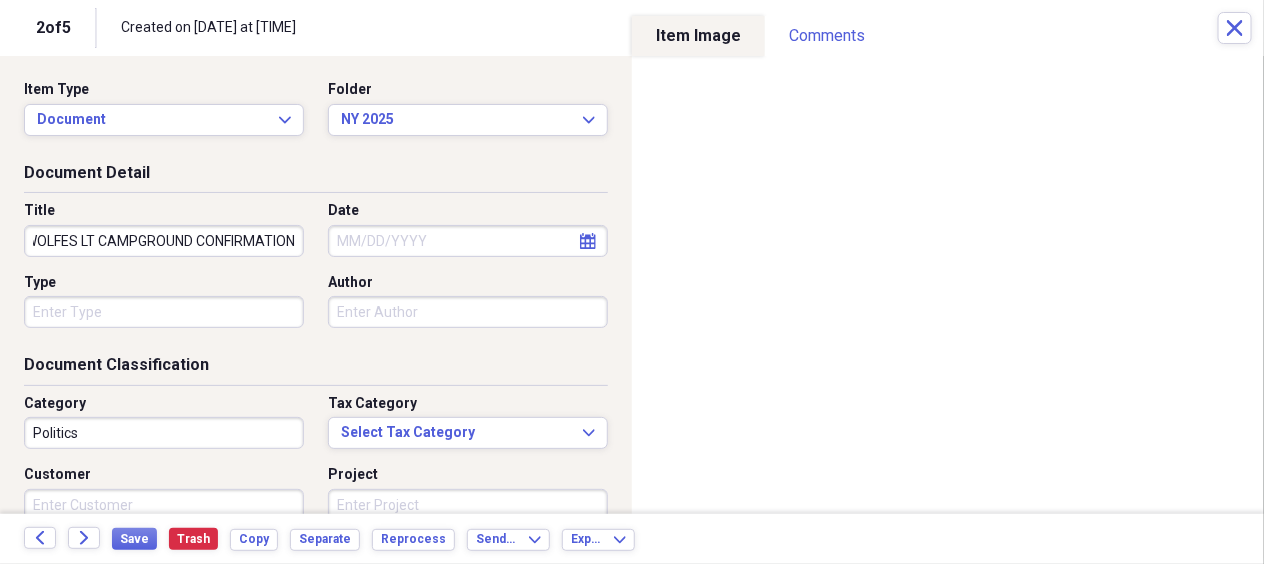 type on "WOLFES LT CAMPGROUND CONFIRMATION" 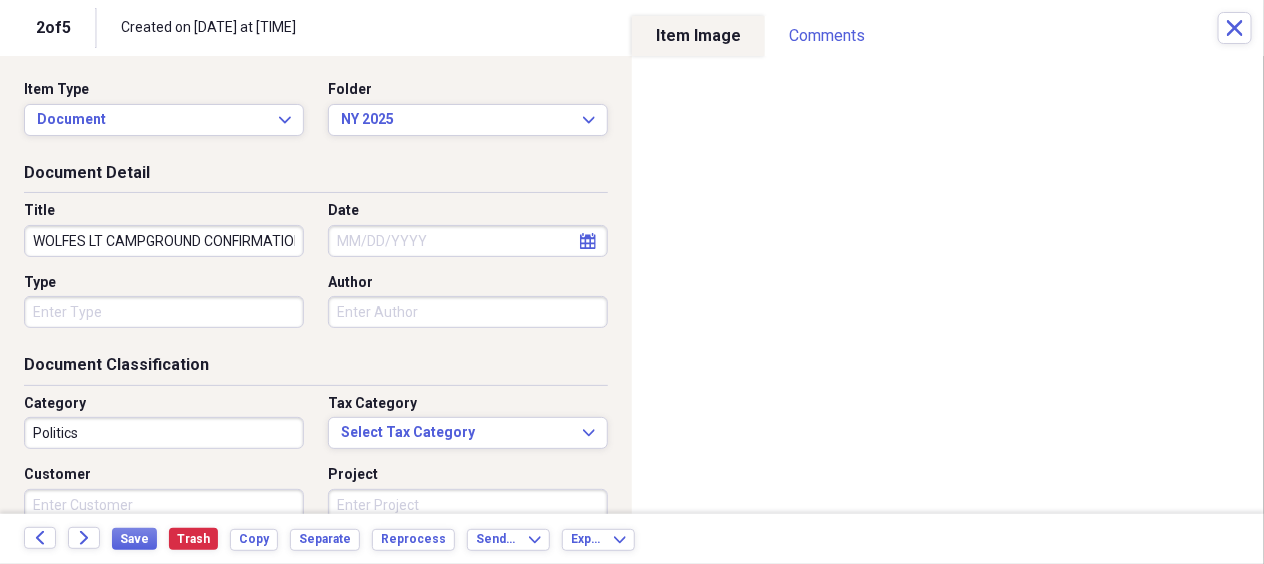 click on "calendar" 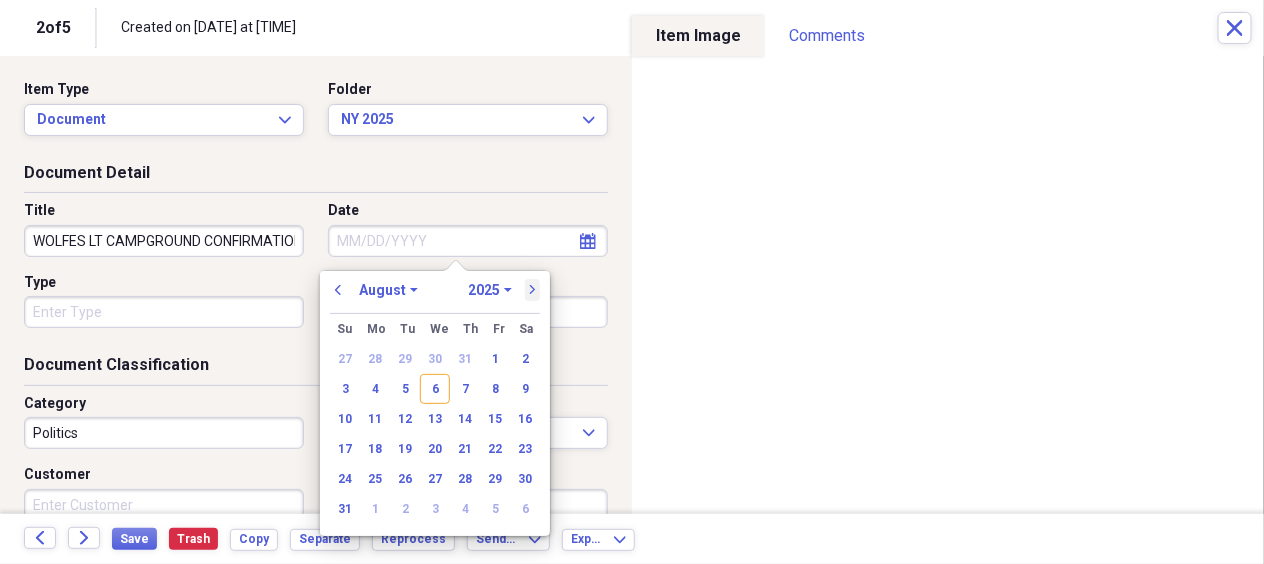 click on "next" at bounding box center (533, 290) 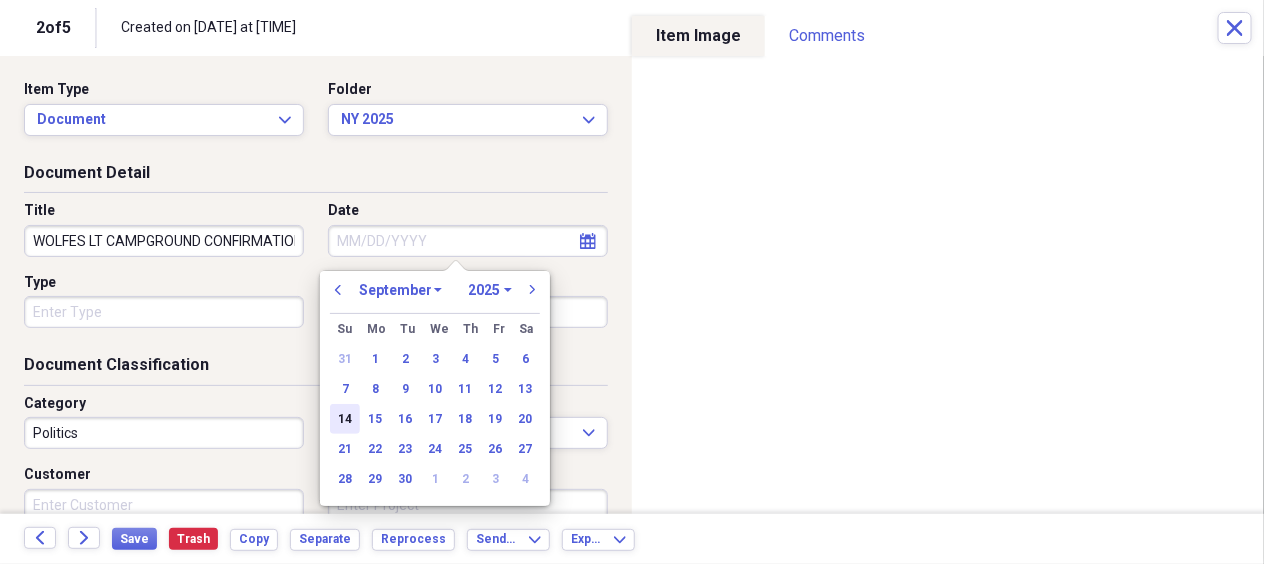 click on "14" at bounding box center (345, 419) 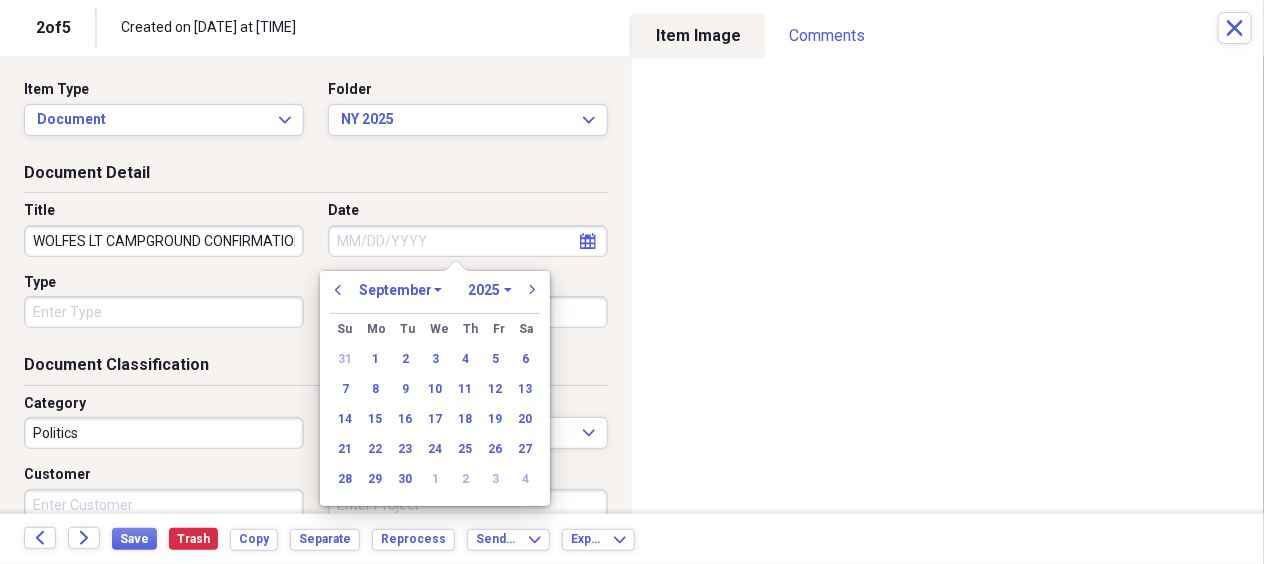 type on "09/14/2025" 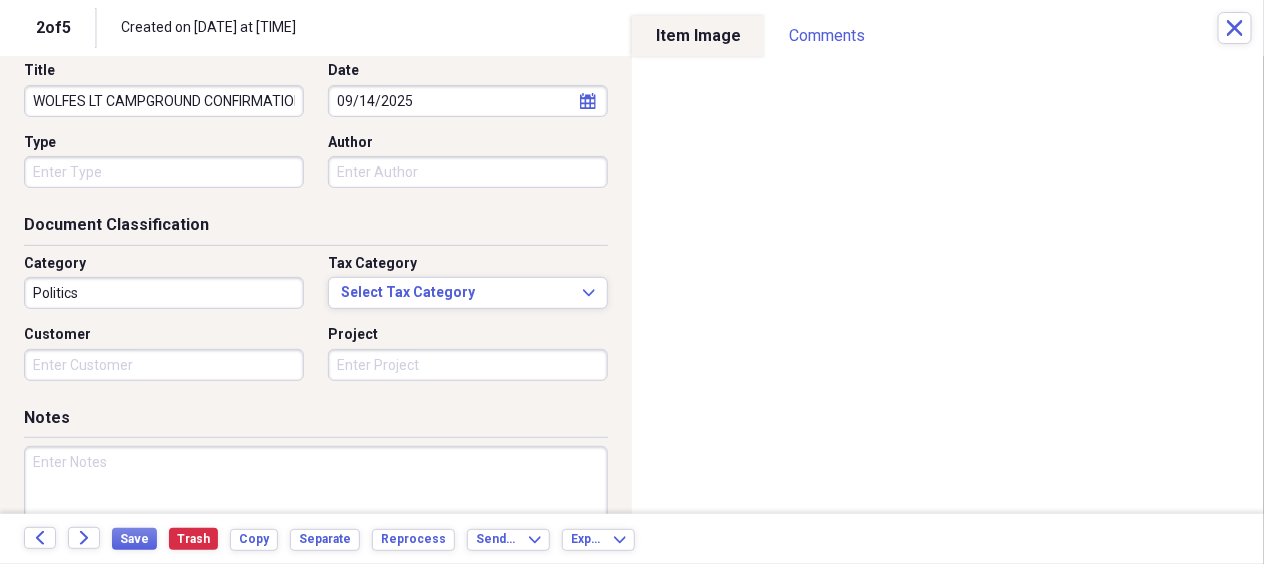 scroll, scrollTop: 275, scrollLeft: 0, axis: vertical 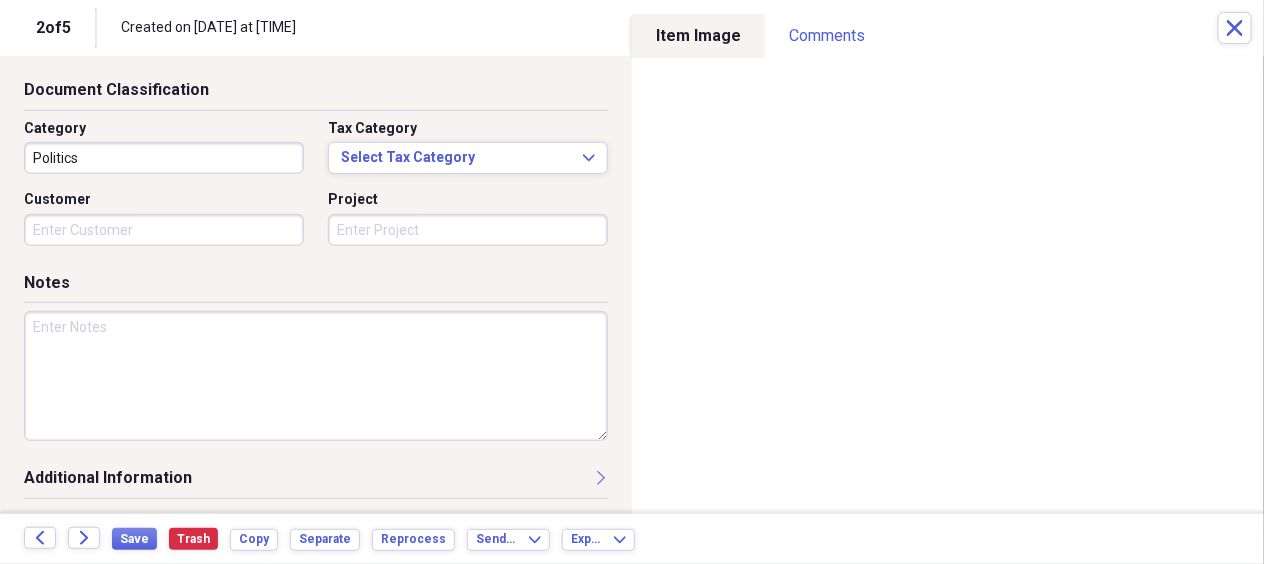 drag, startPoint x: 87, startPoint y: 303, endPoint x: 94, endPoint y: 322, distance: 20.248457 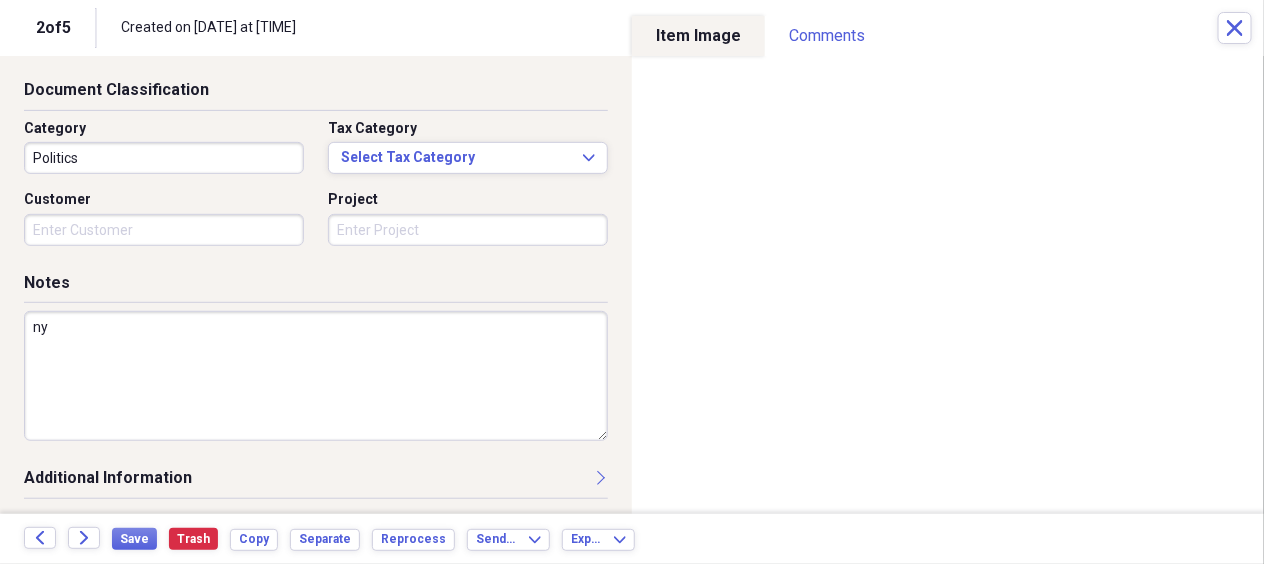 type on "n" 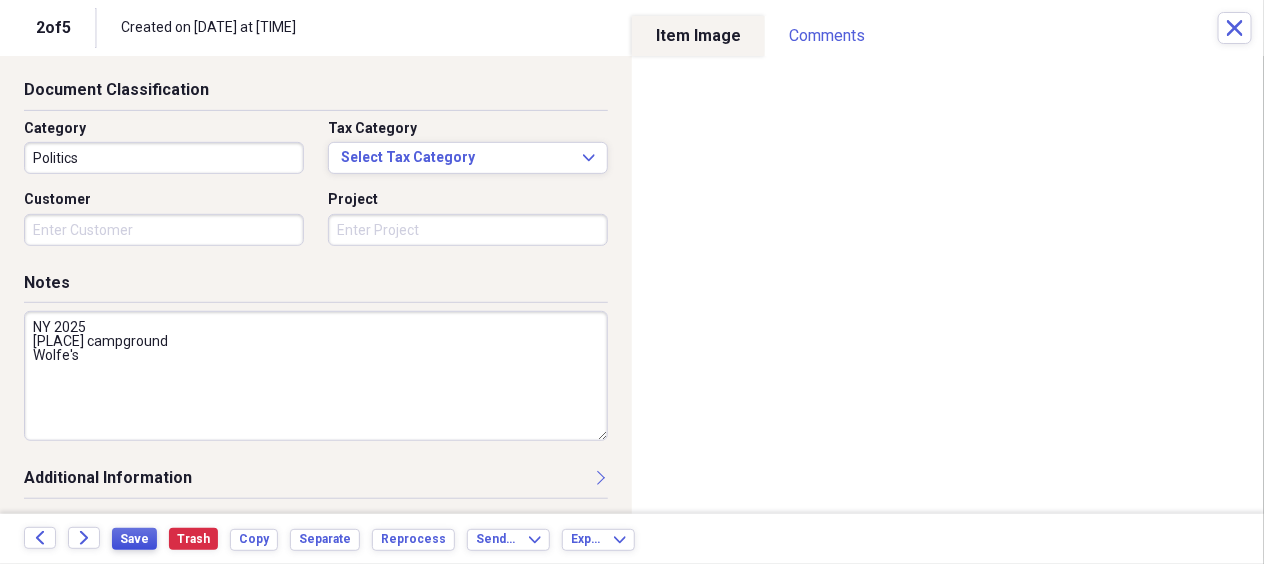 click on "Save" at bounding box center (134, 539) 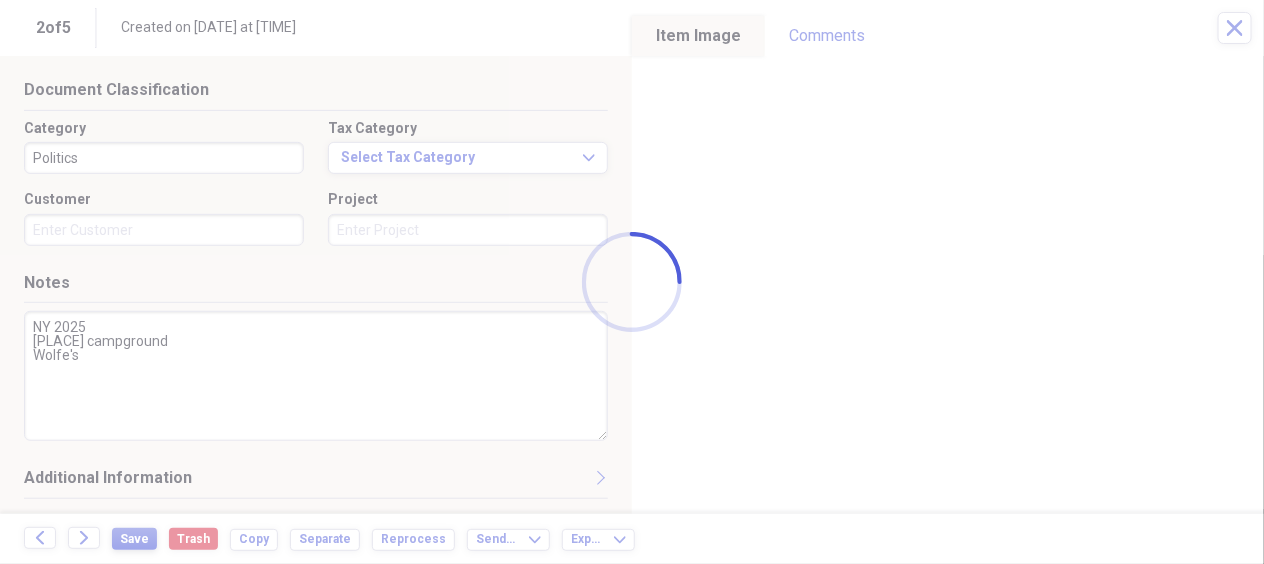type on "NY 2025
Wolfe's leisure time campground
Wolfe's" 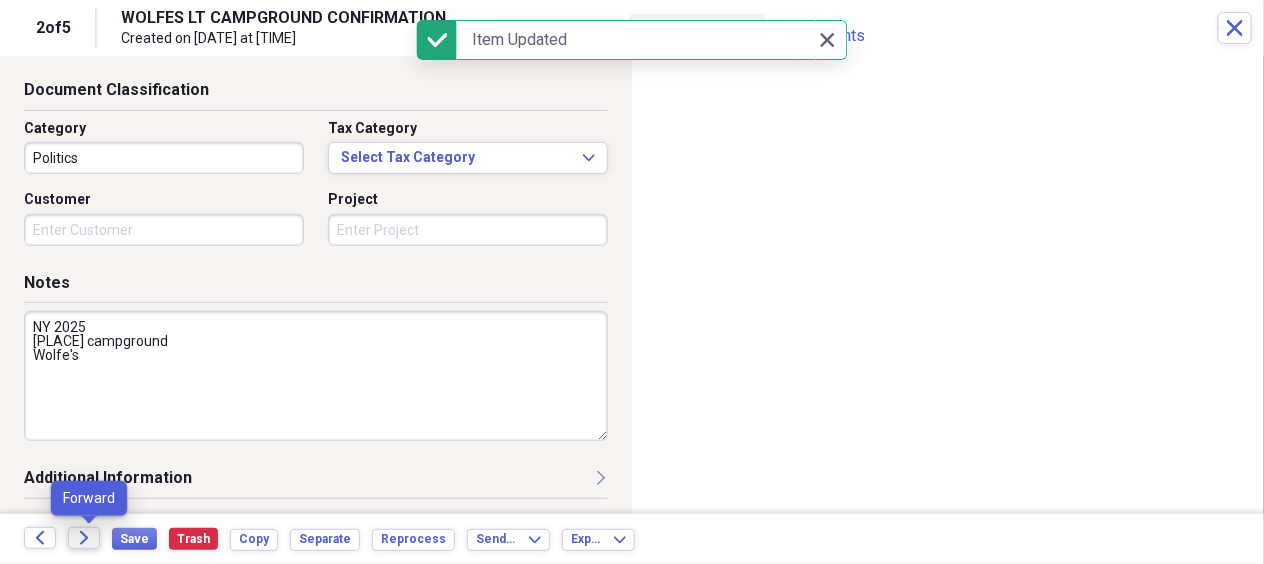 click on "Forward" 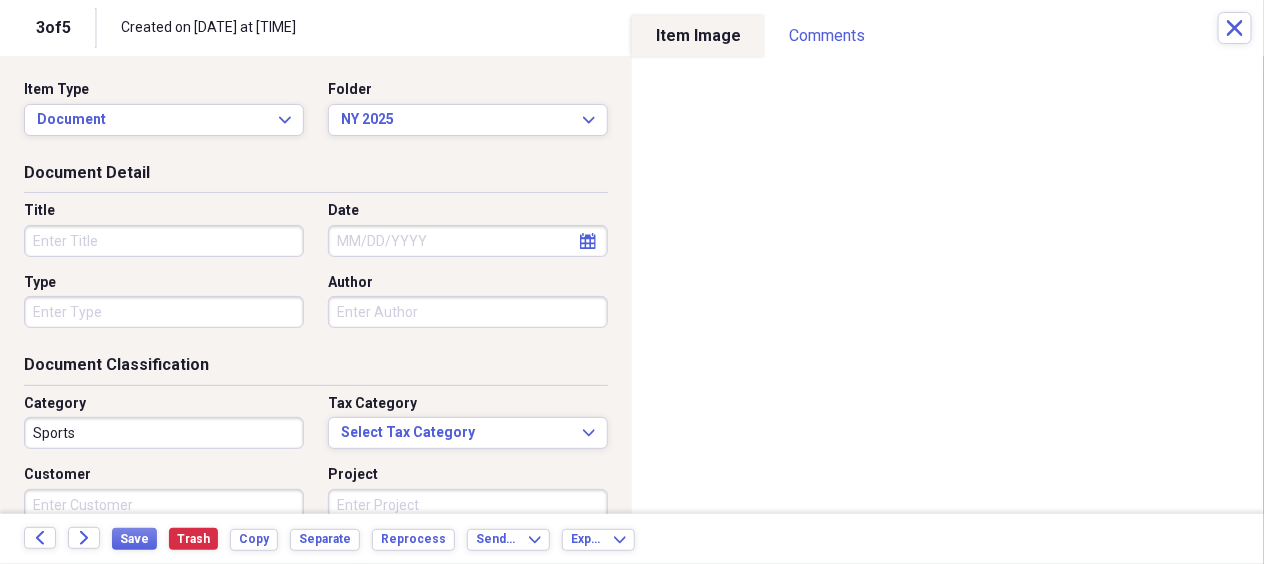 click on "Title" at bounding box center (164, 241) 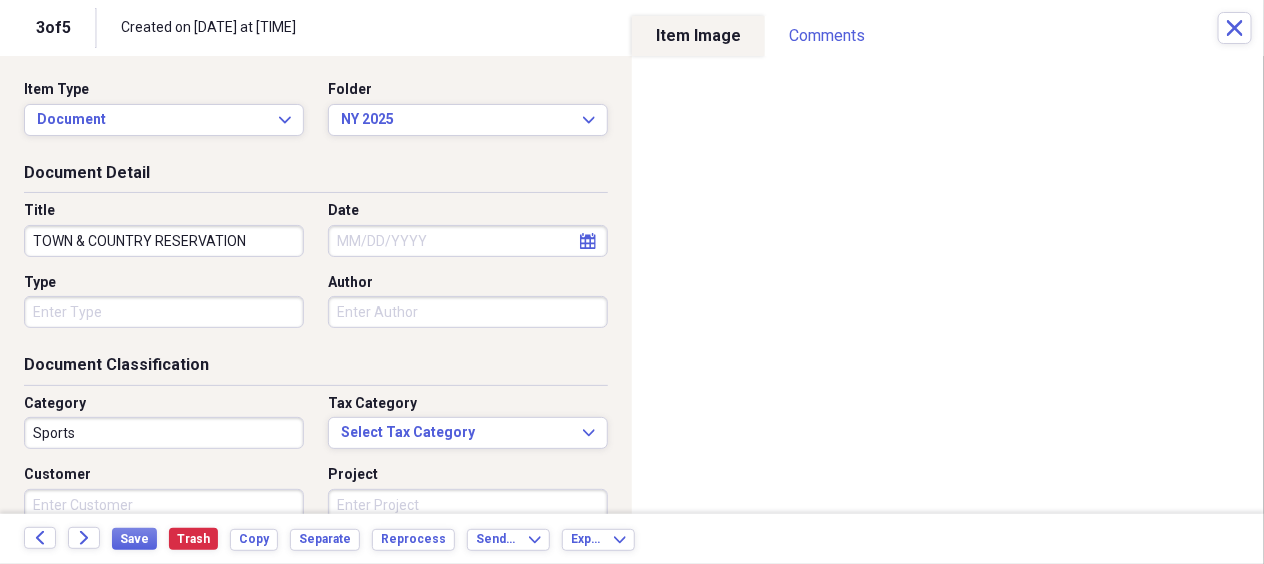 type on "TOWN & COUNTRY RESERVATION" 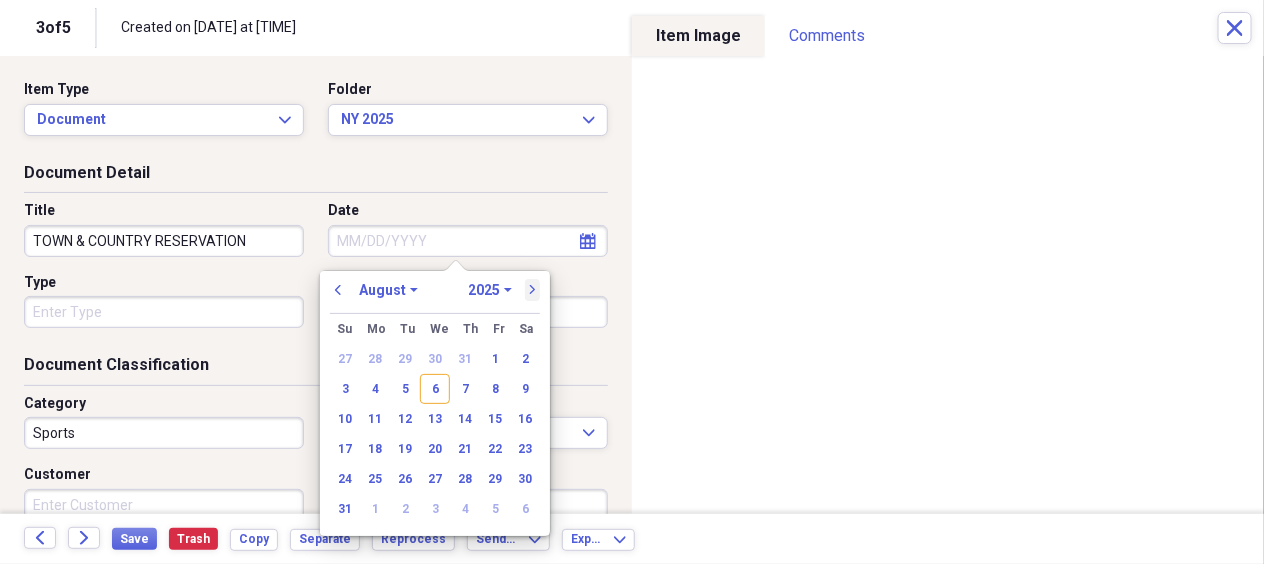 click on "next" at bounding box center [533, 290] 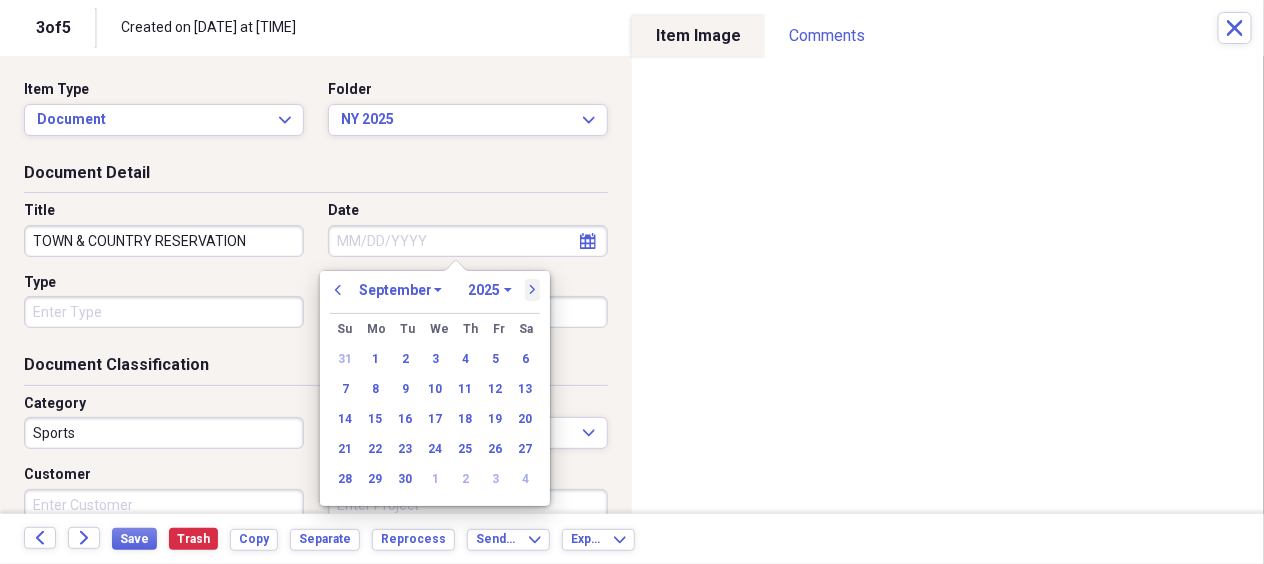 click on "next" at bounding box center [533, 290] 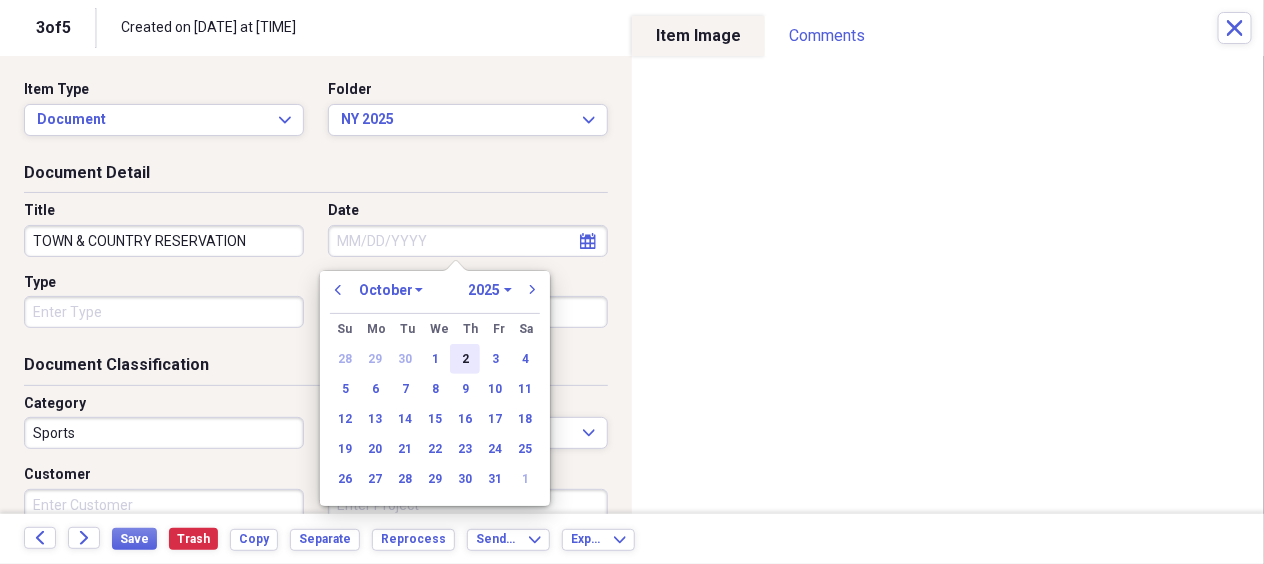 click on "2" at bounding box center [465, 359] 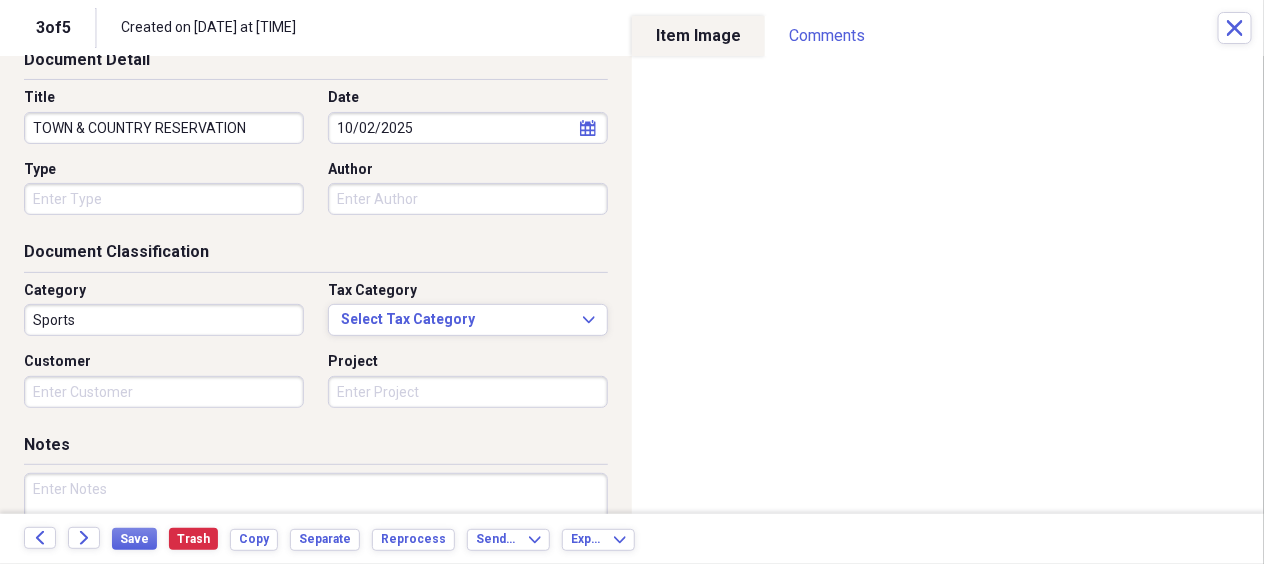 scroll, scrollTop: 275, scrollLeft: 0, axis: vertical 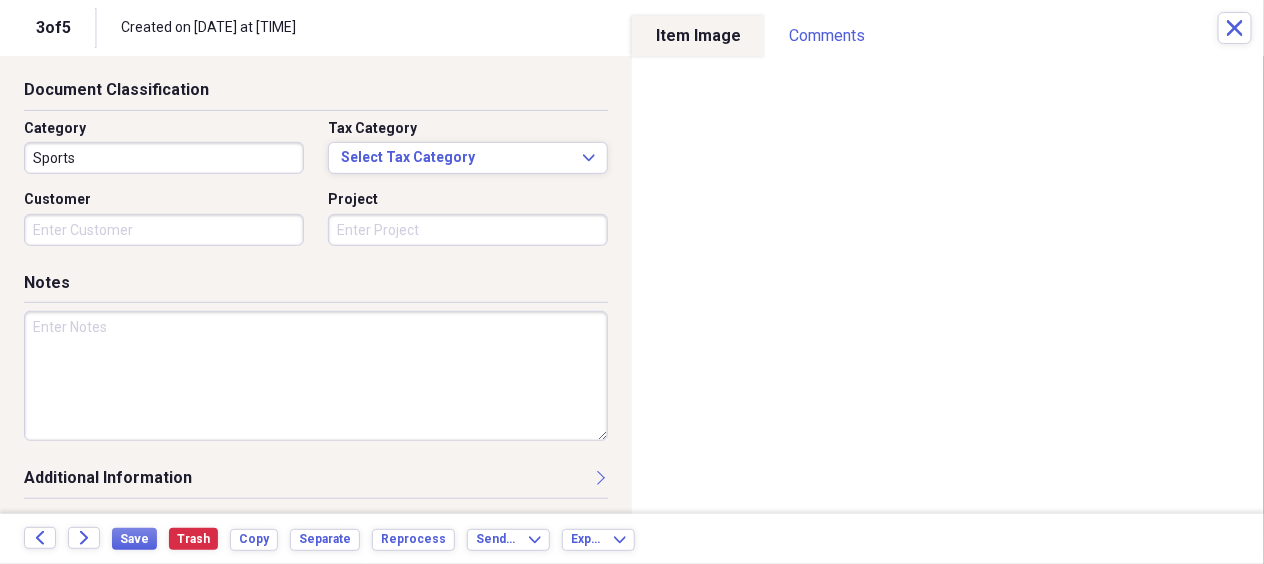 click at bounding box center [316, 376] 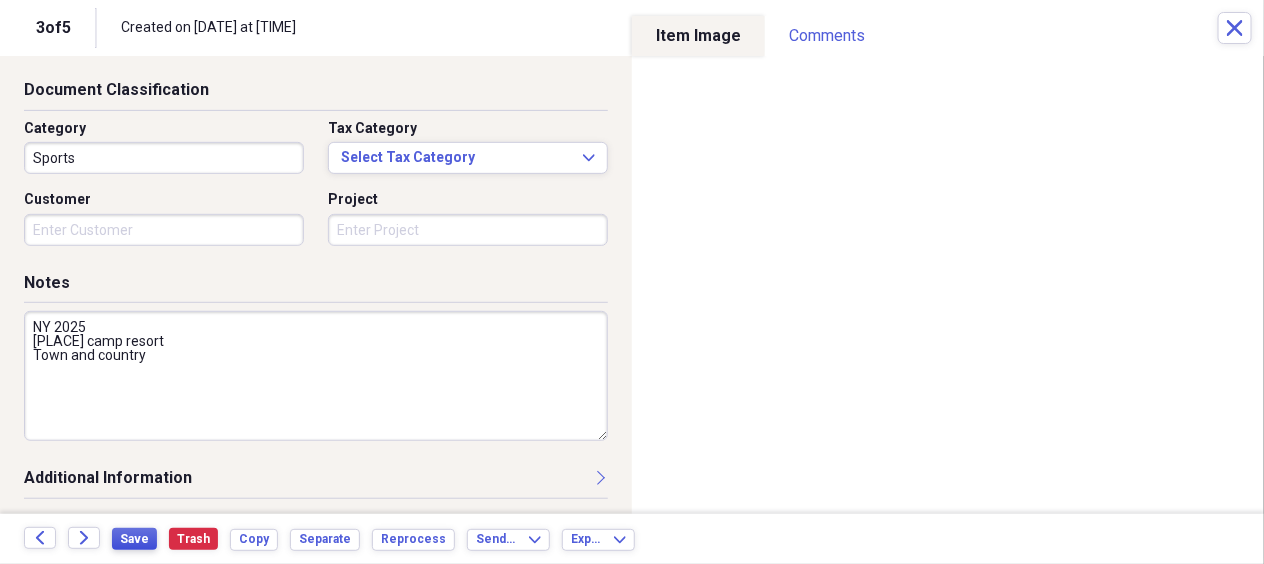 click on "Save" at bounding box center [134, 539] 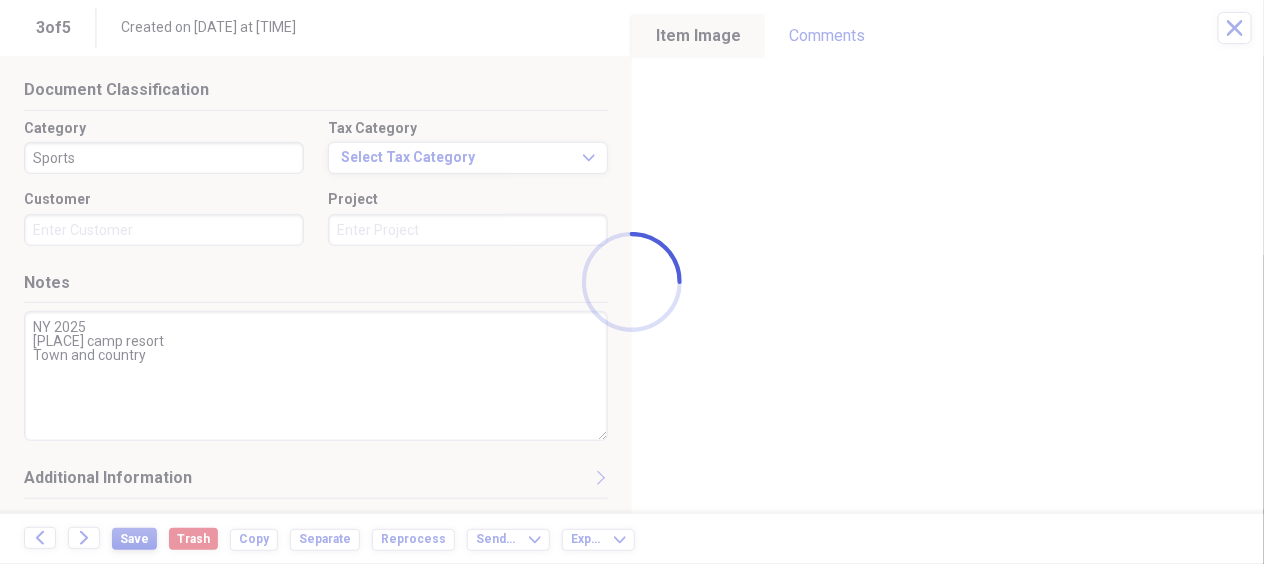 type on "NY 2025
Town and country camp resort
Town and country" 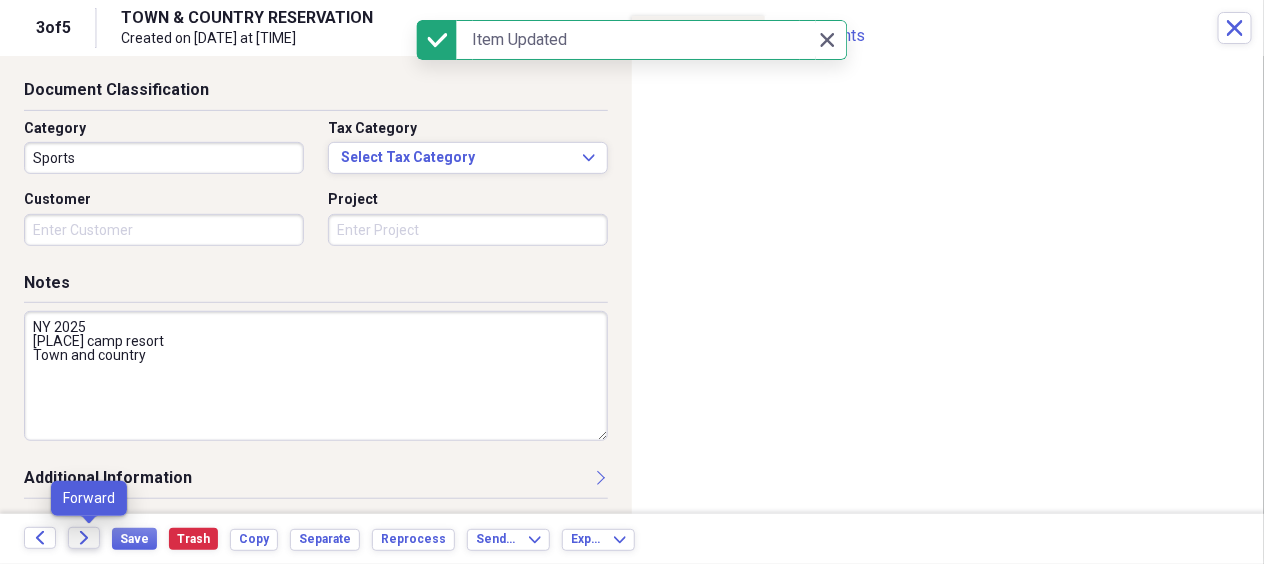 click on "Forward" 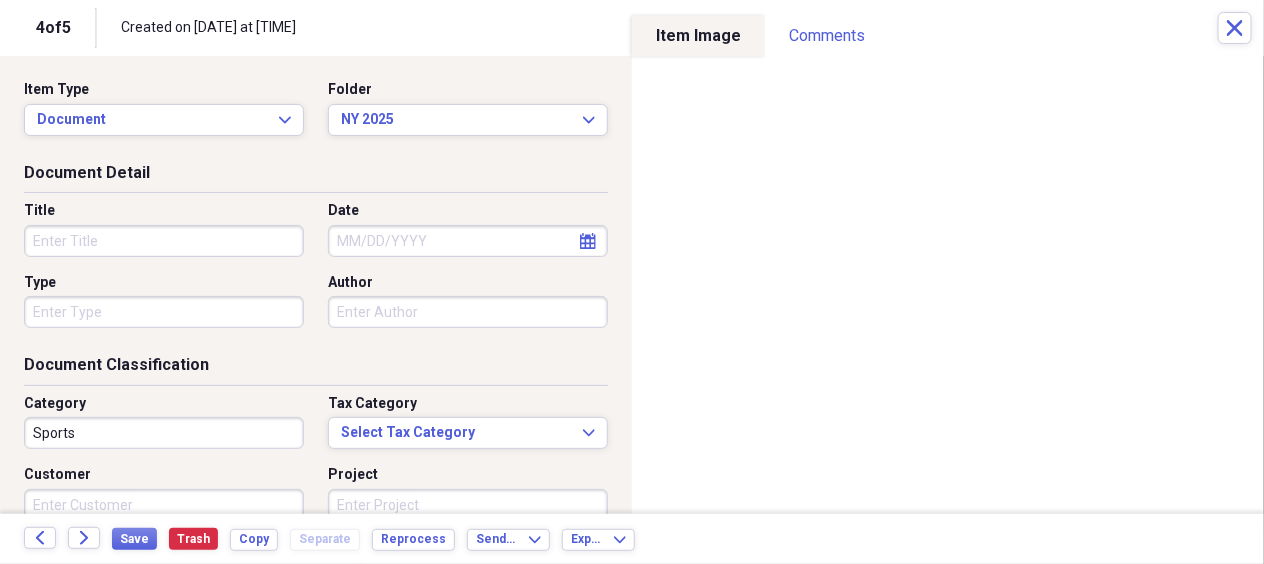 click on "Type" at bounding box center [164, 312] 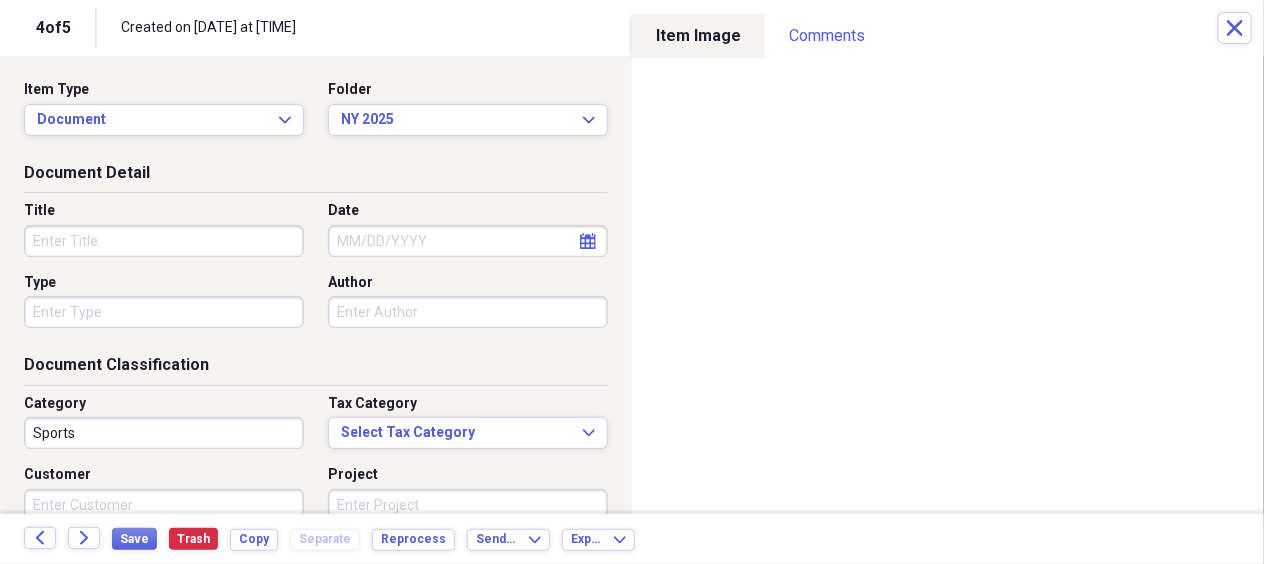 click on "Document Detail" at bounding box center (316, 177) 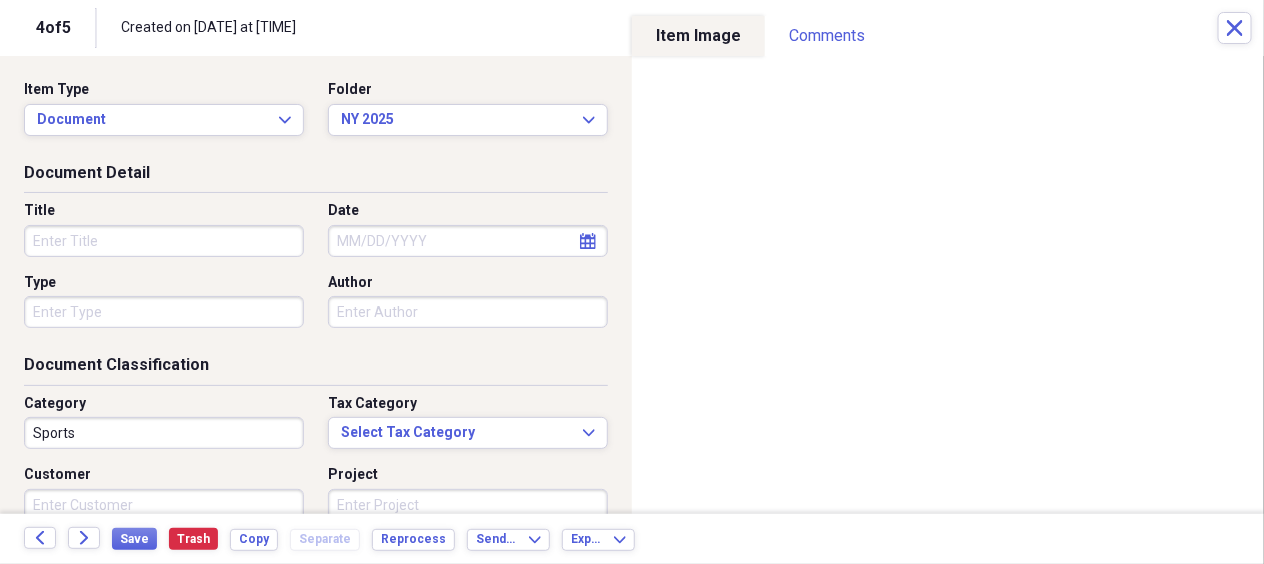 click on "Title" at bounding box center [164, 241] 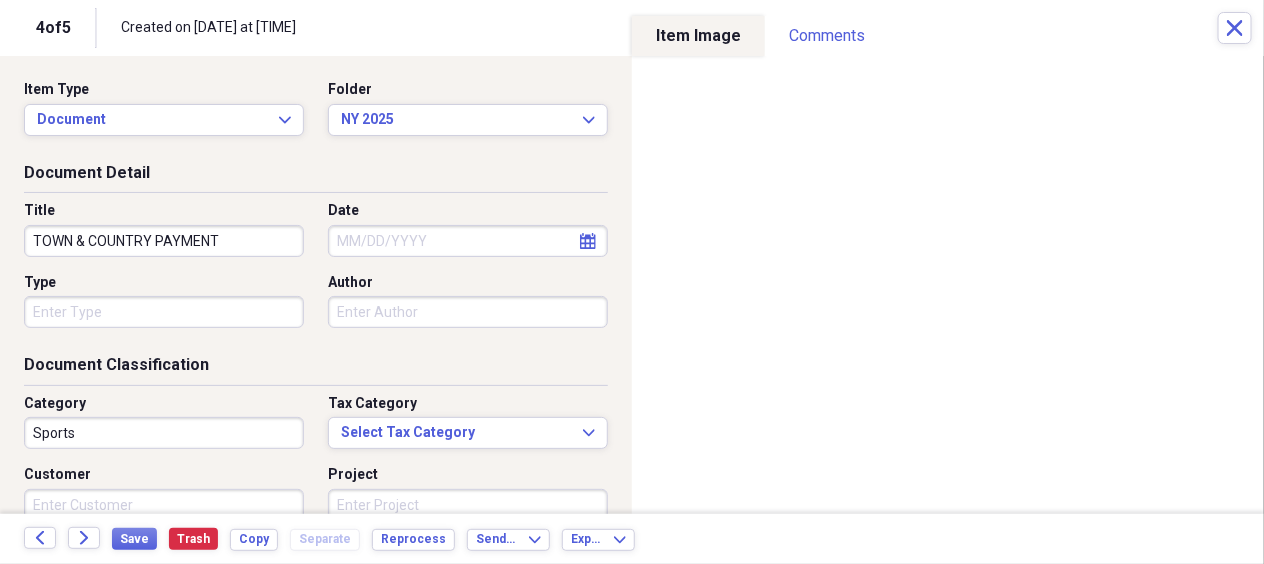 type on "TOWN & COUNTRY PAYMENT" 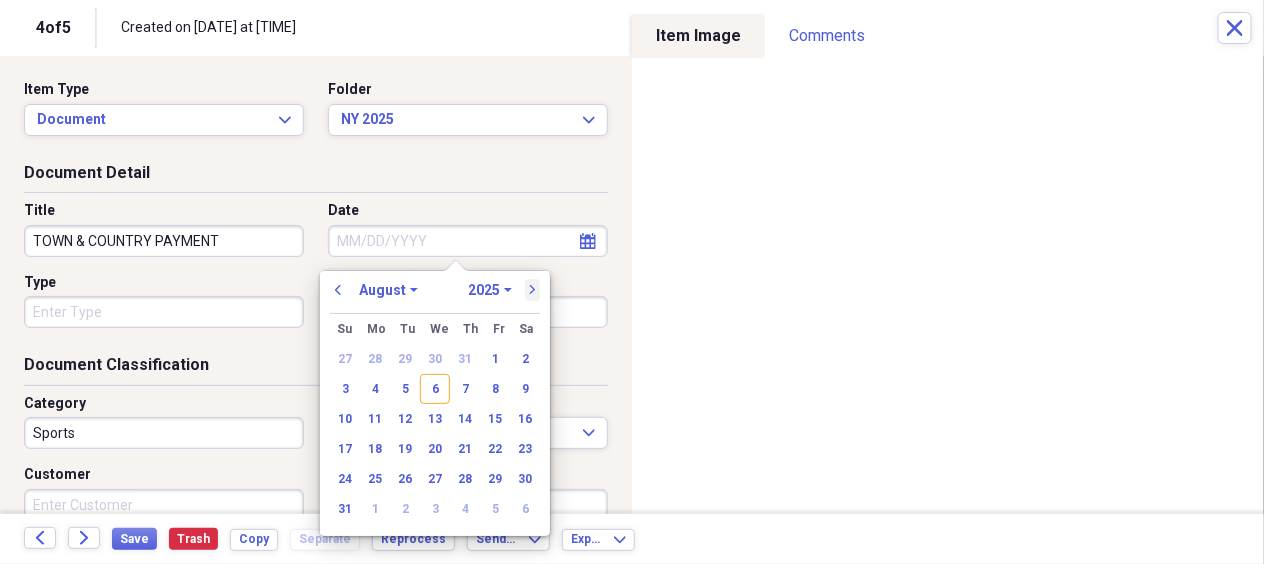 click on "next" at bounding box center (533, 290) 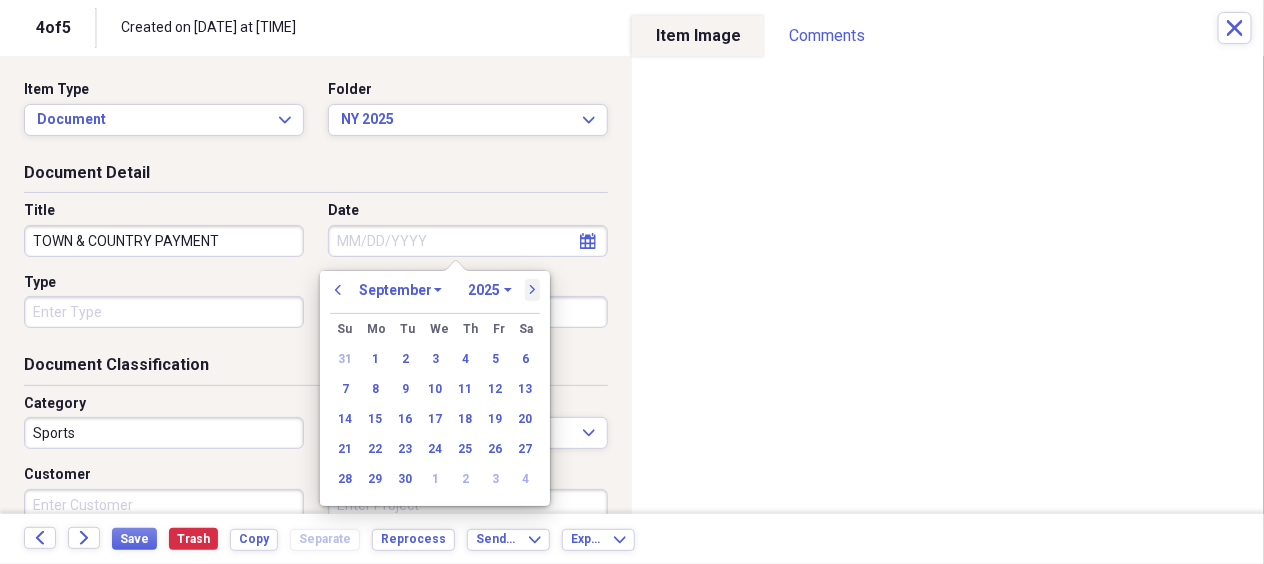 click on "next" at bounding box center [533, 290] 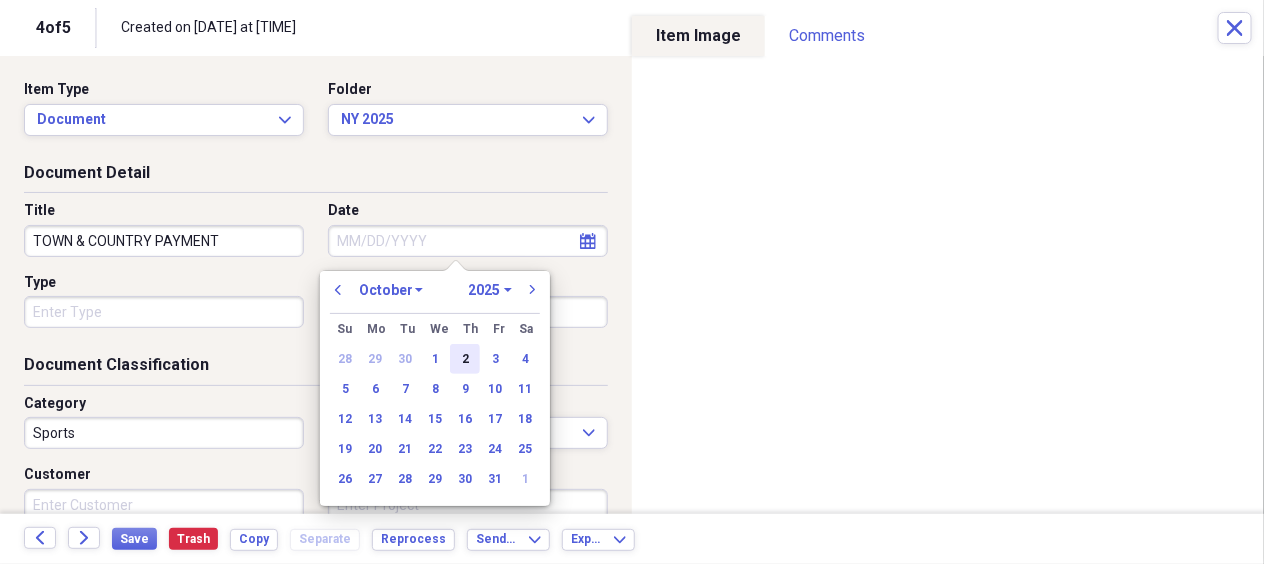 click on "2" at bounding box center [465, 359] 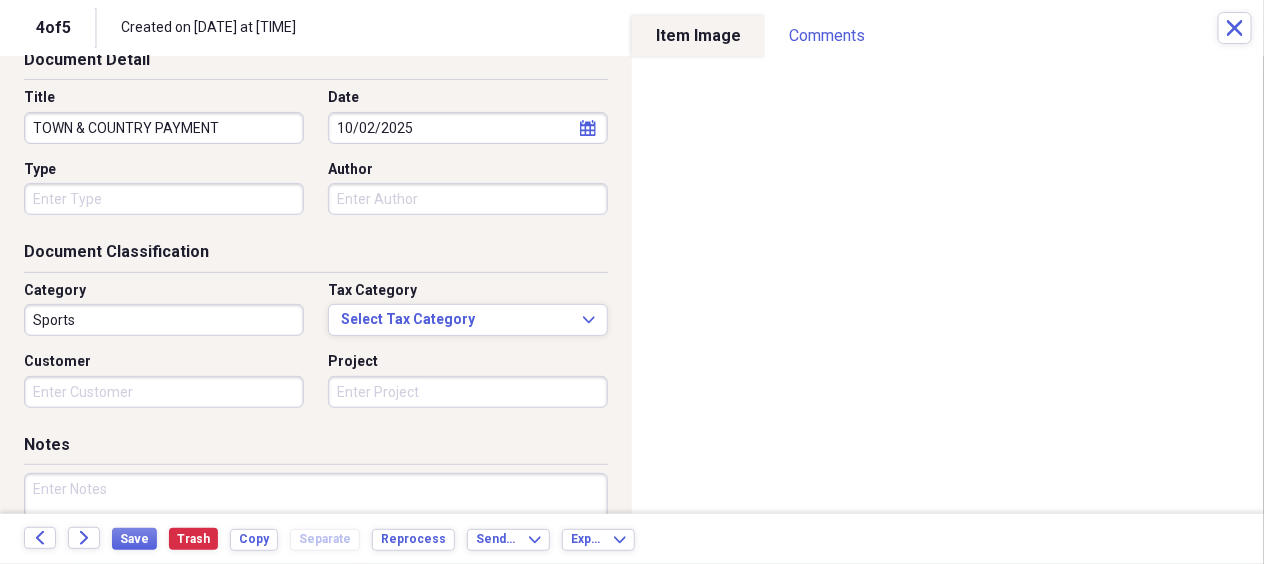 scroll, scrollTop: 200, scrollLeft: 0, axis: vertical 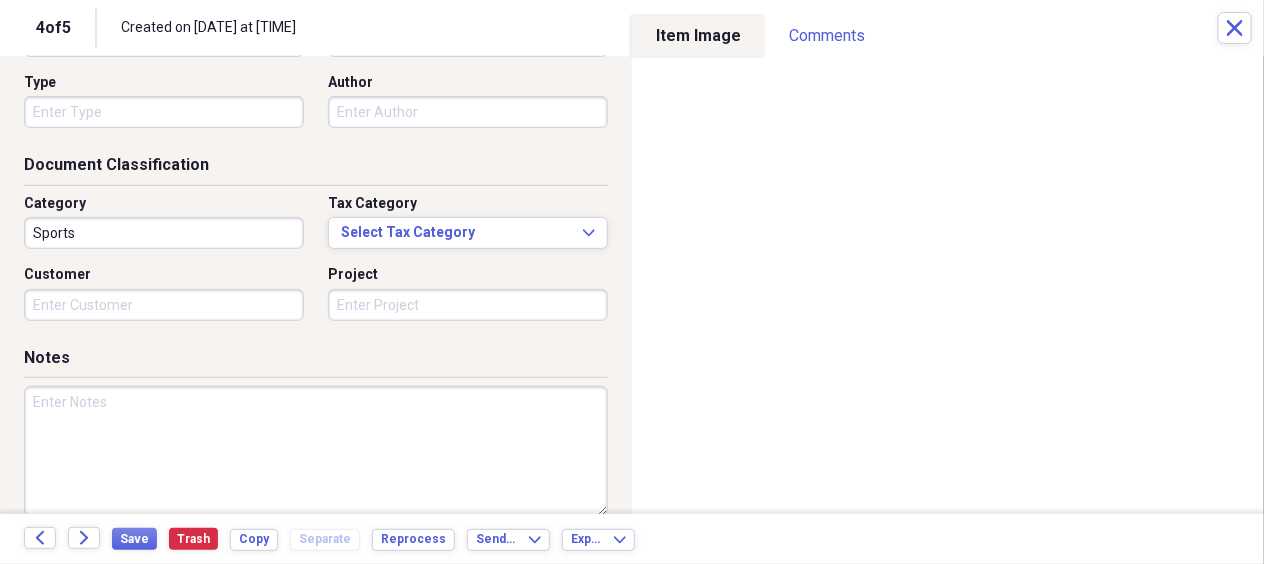 click at bounding box center (316, 451) 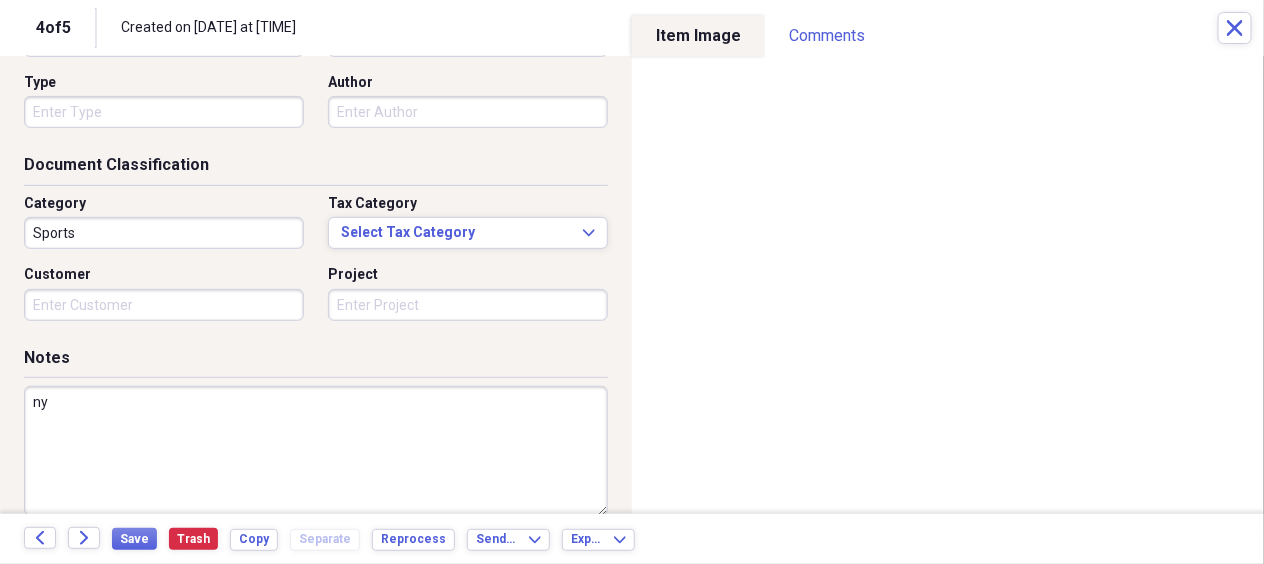 type on "n" 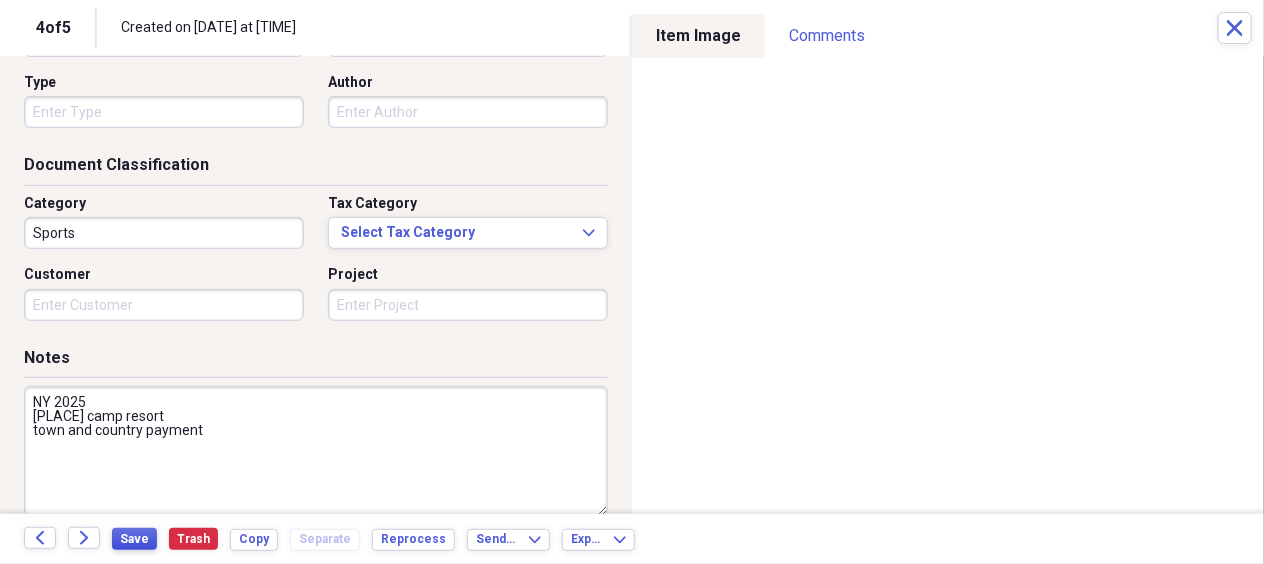 click on "Save" at bounding box center (134, 539) 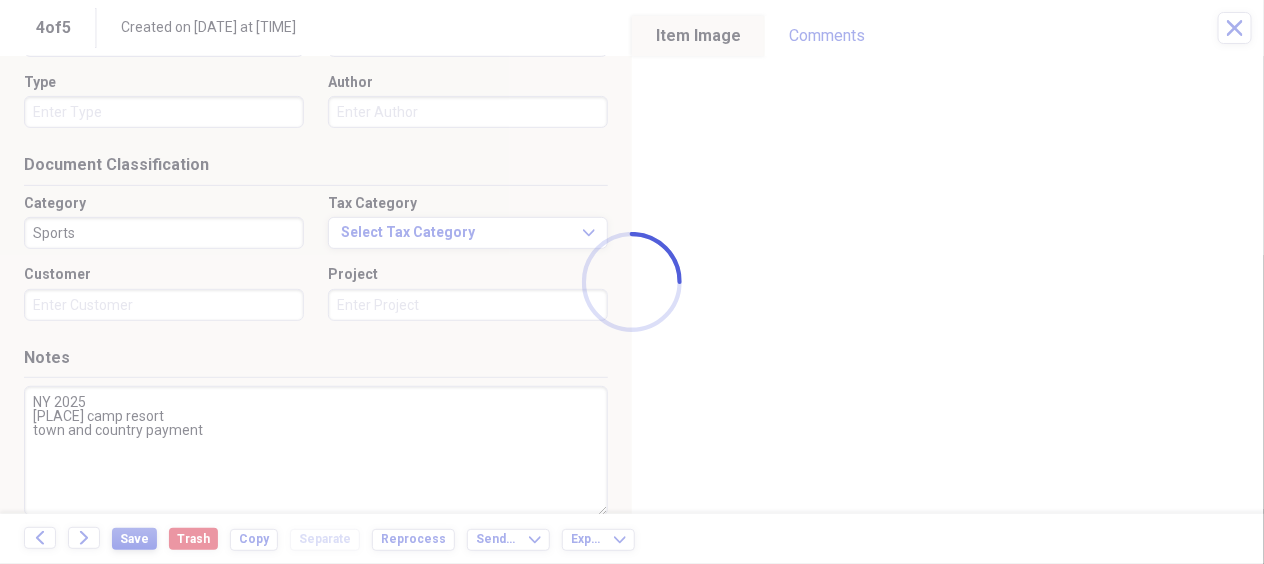 type on "NY 2025
Town and country camp resort
town and country payment" 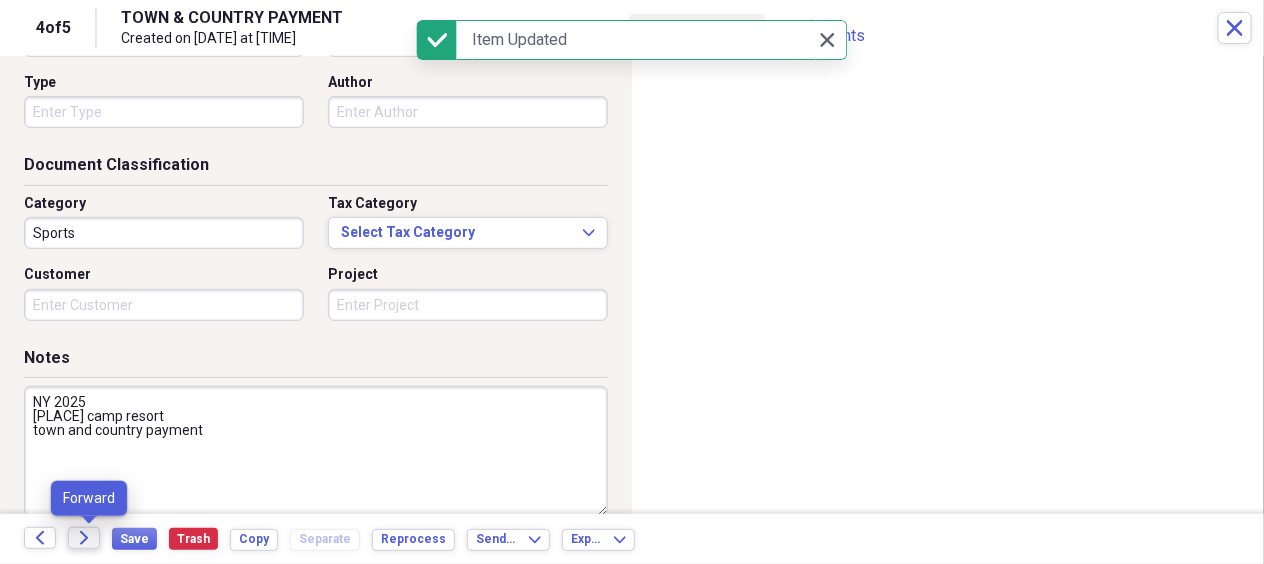 click on "Forward" 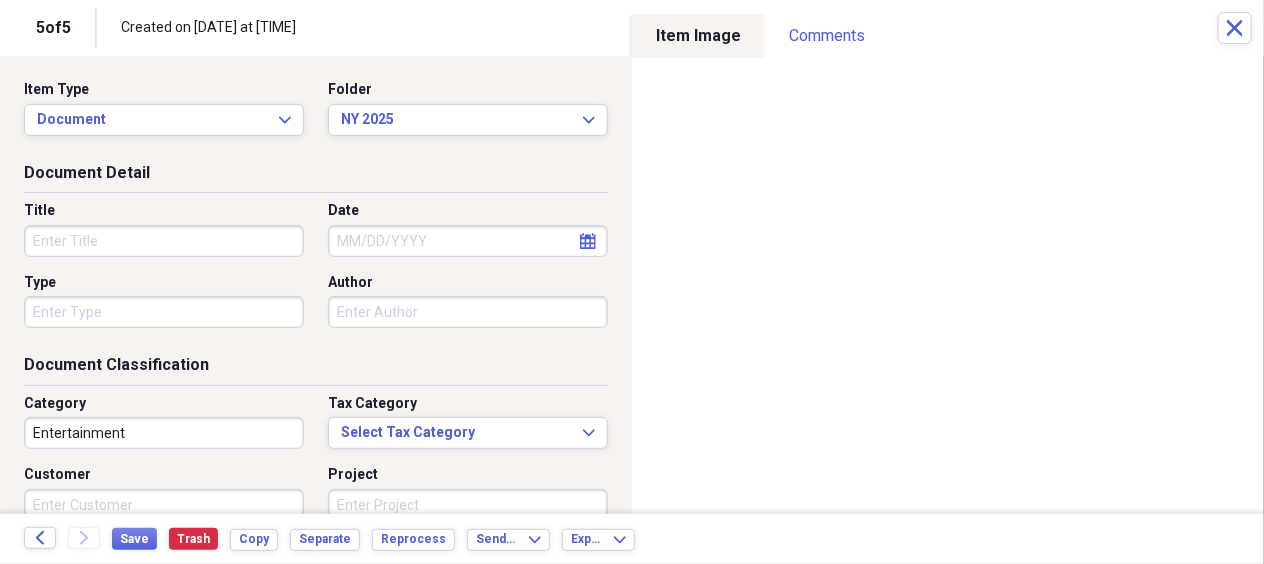 click on "Title" at bounding box center [164, 241] 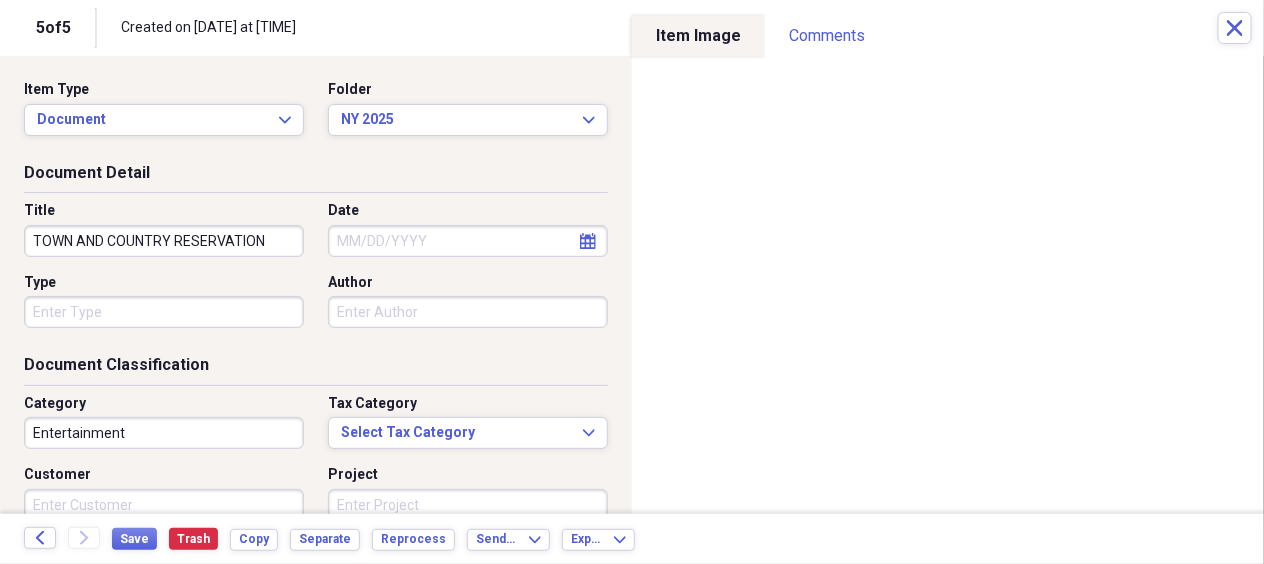 type on "TOWN AND COUNTRY RESERVATION" 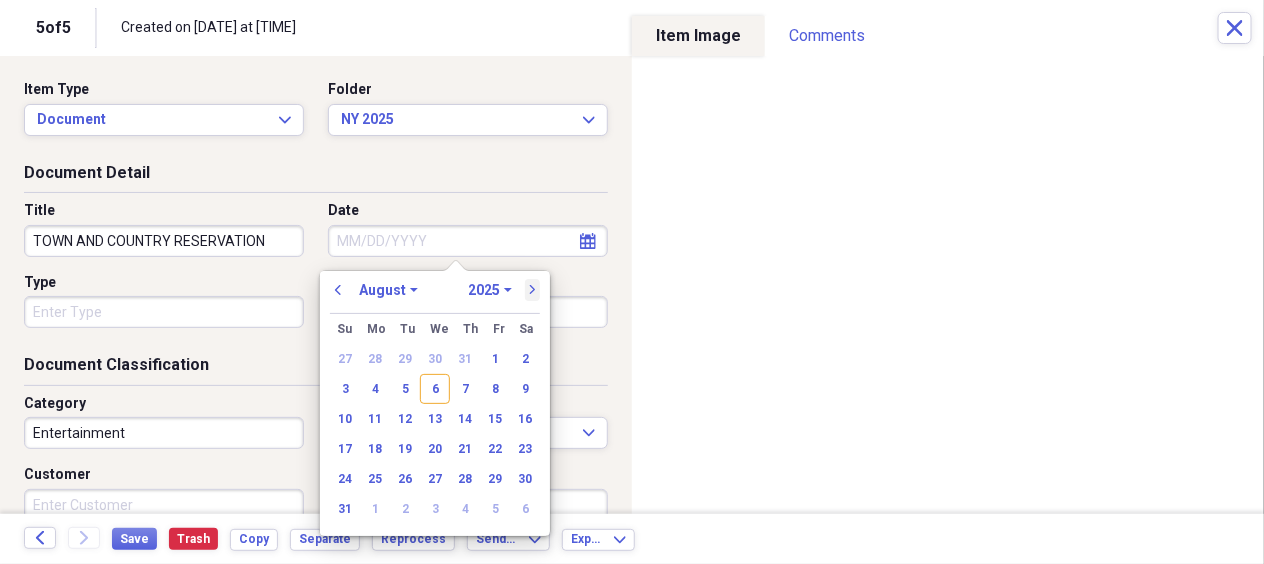 click on "next" at bounding box center [533, 290] 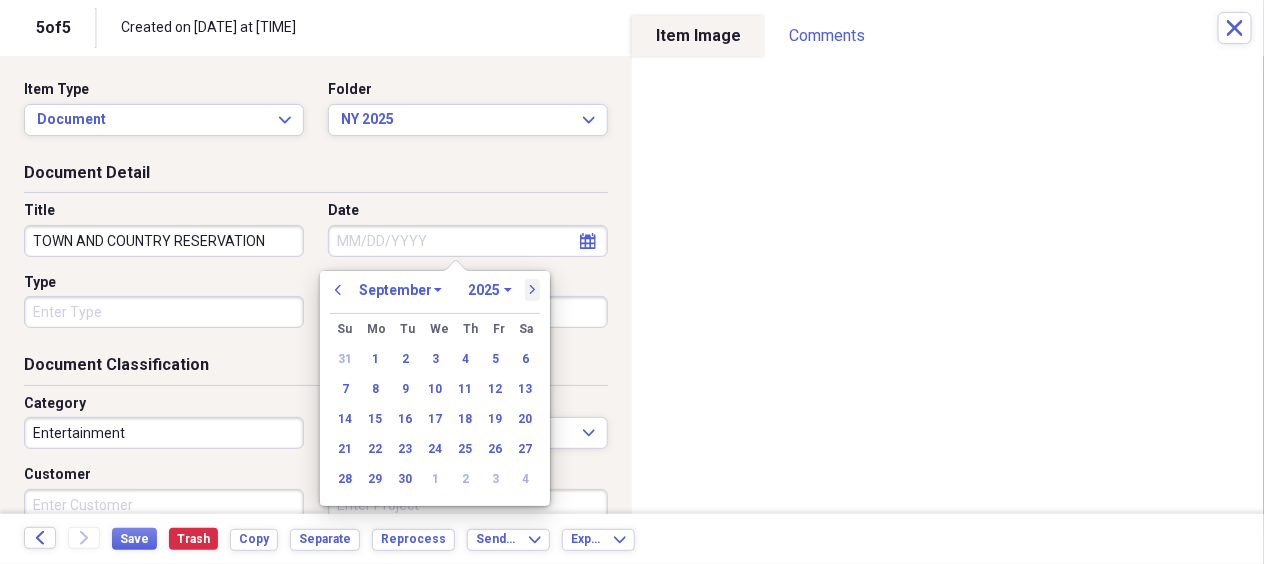 click on "next" at bounding box center [533, 290] 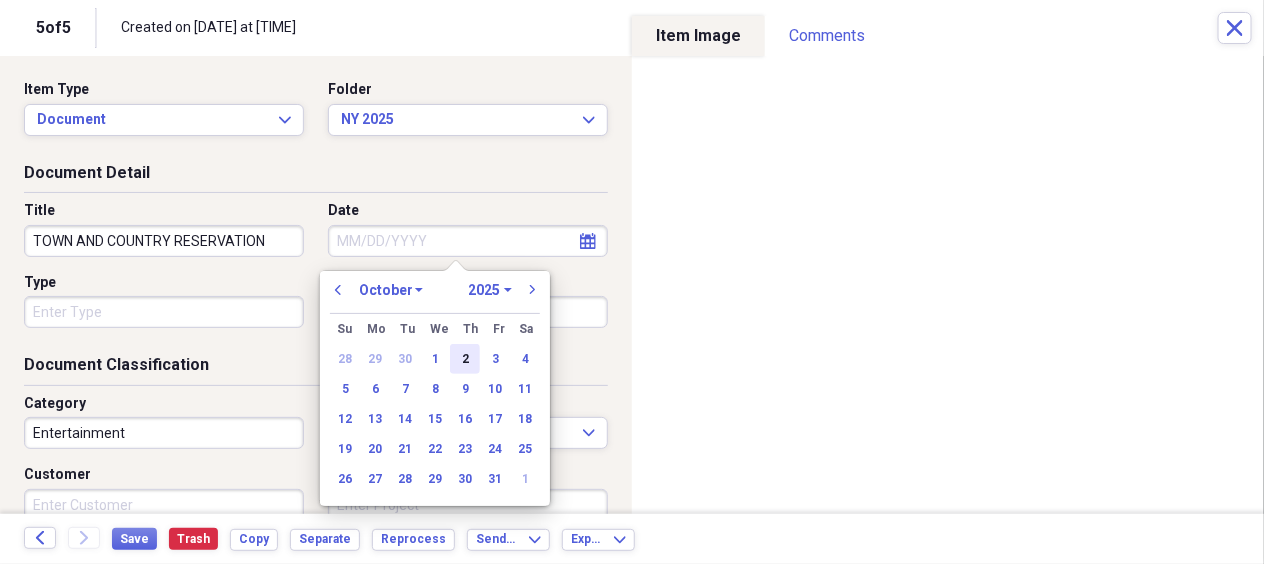 click on "2" at bounding box center (465, 359) 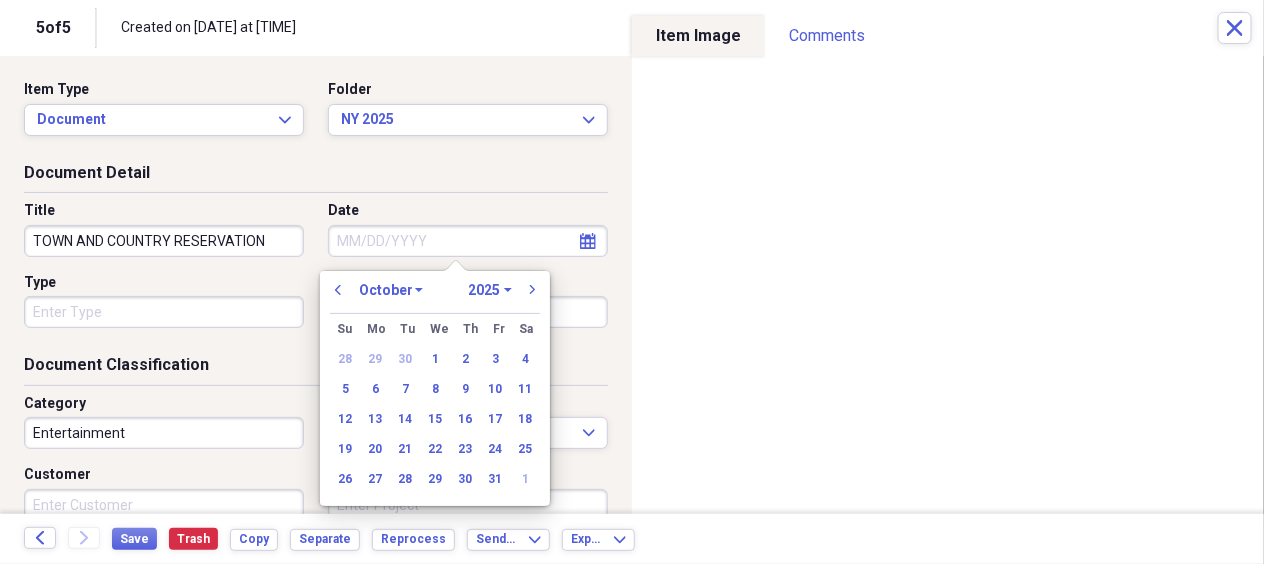 type on "10/02/2025" 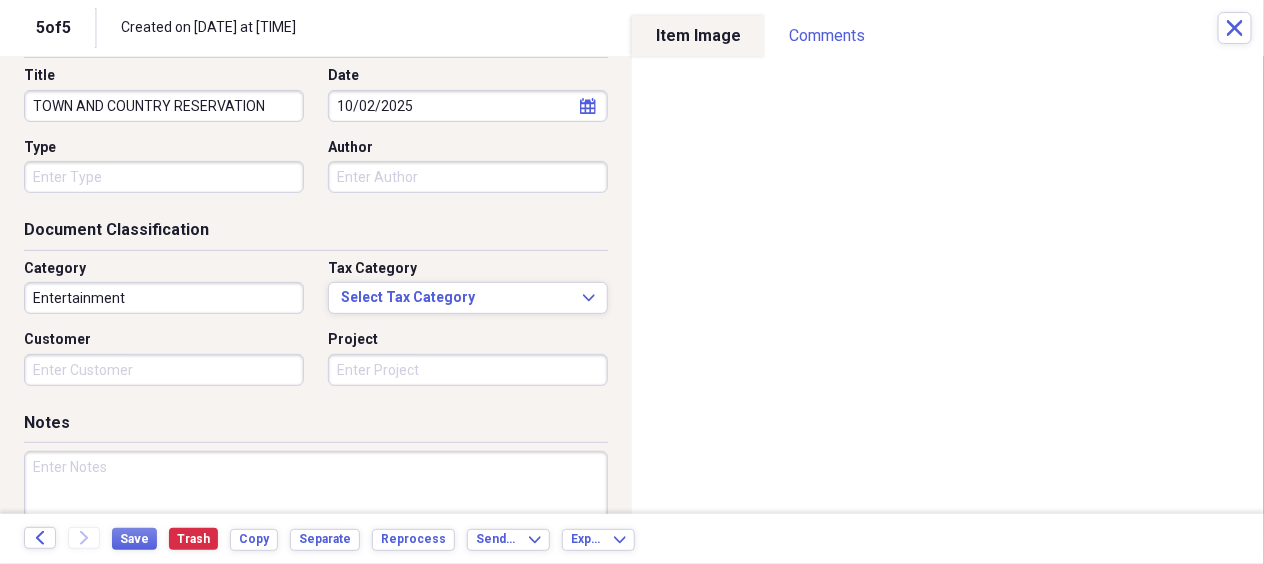 scroll, scrollTop: 275, scrollLeft: 0, axis: vertical 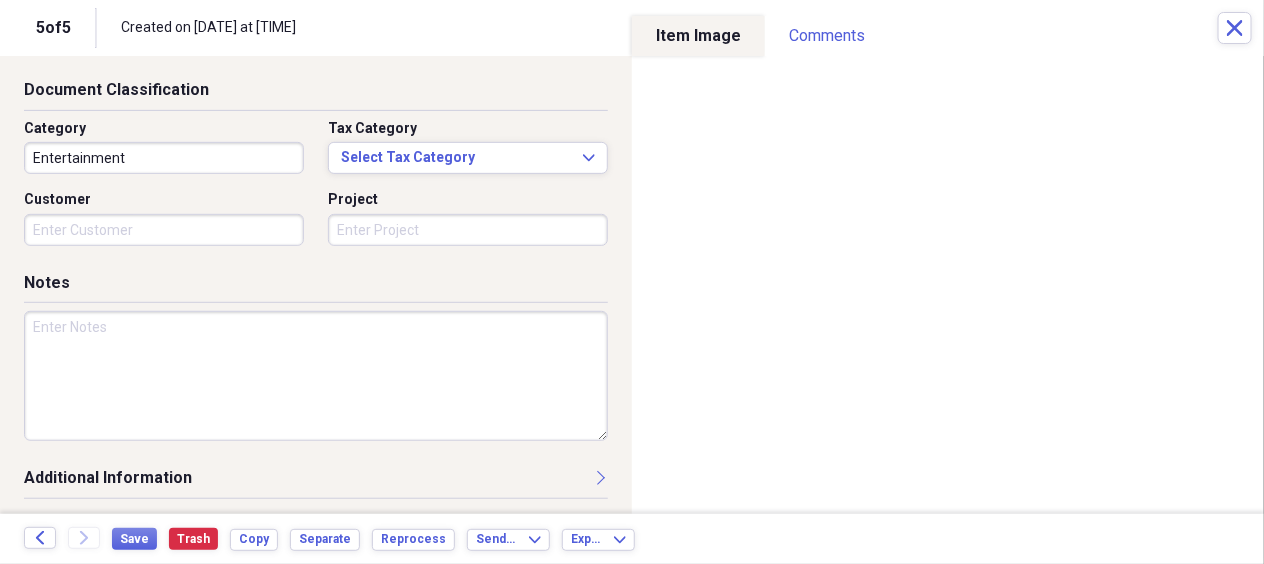 click at bounding box center [316, 376] 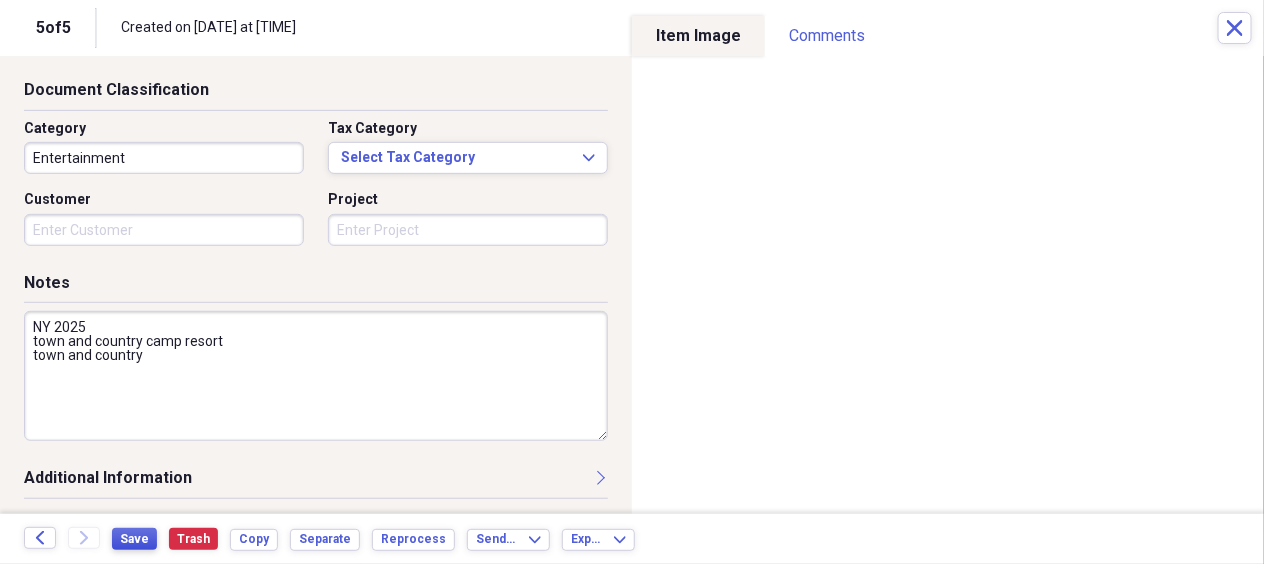 click on "Save" at bounding box center [134, 539] 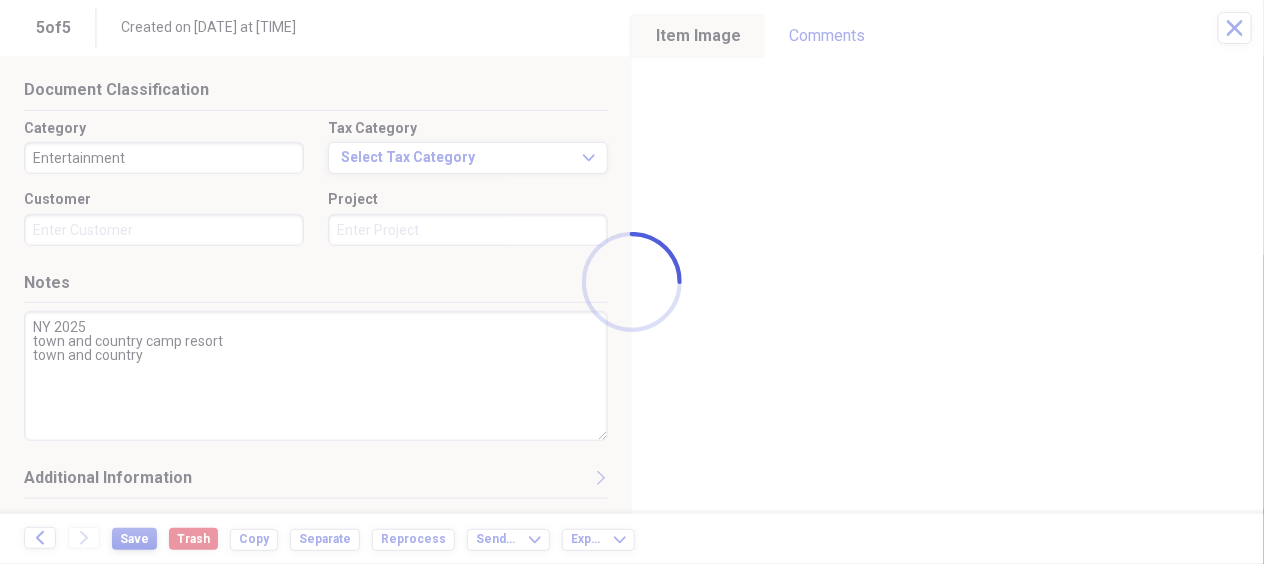 type on "NY 2025
town and country camp resort
town and country" 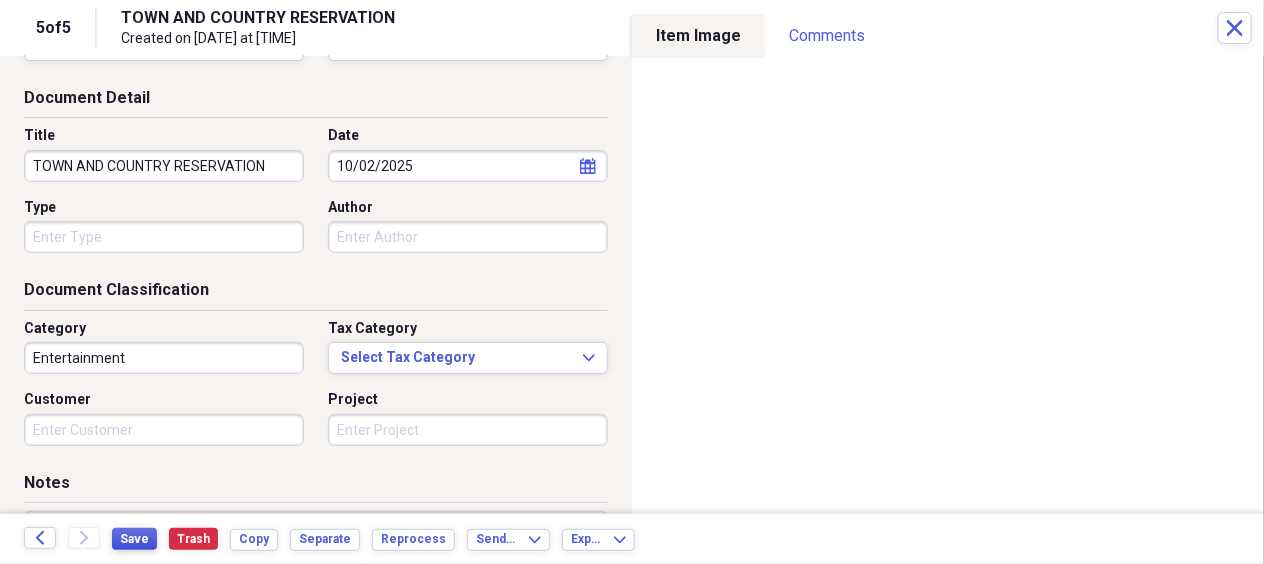 scroll, scrollTop: 0, scrollLeft: 0, axis: both 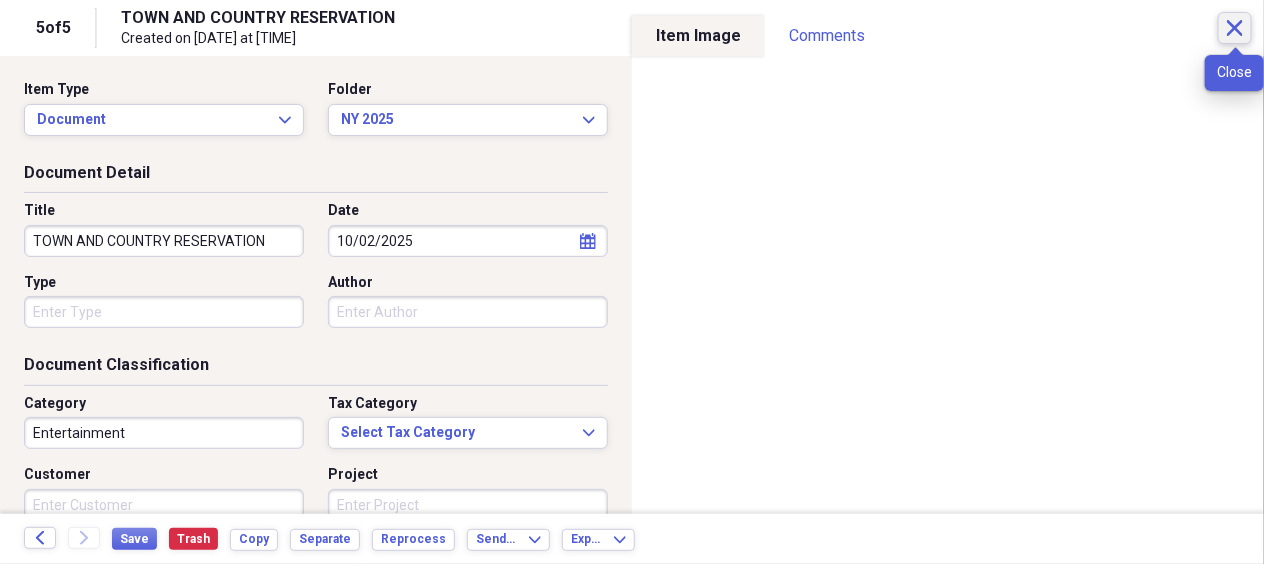 click 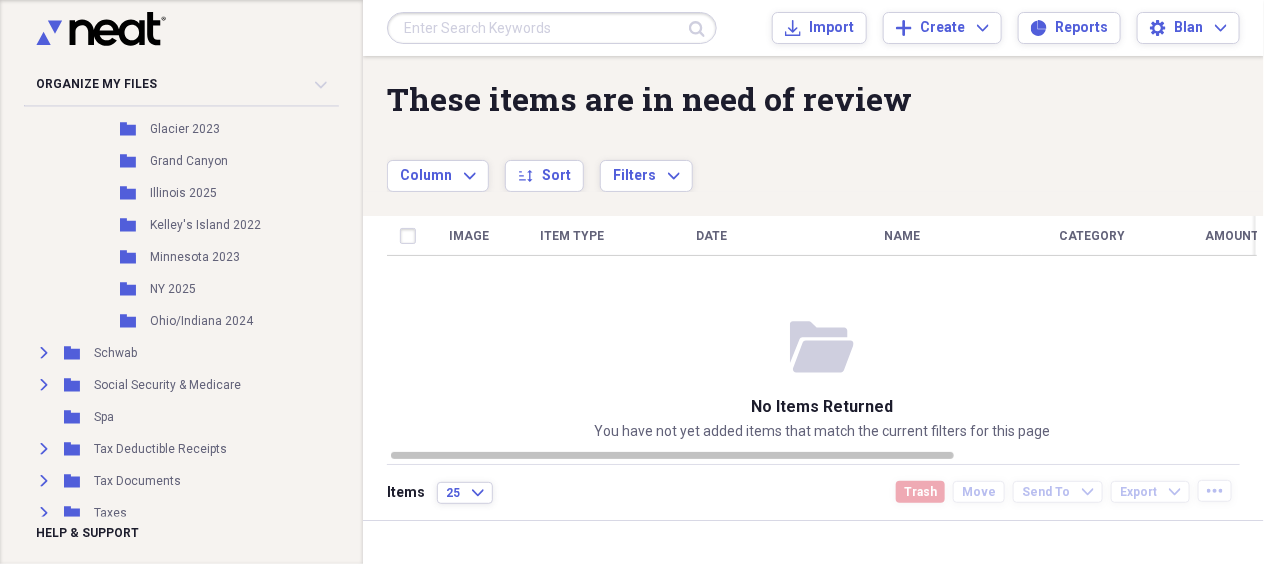 scroll, scrollTop: 2303, scrollLeft: 0, axis: vertical 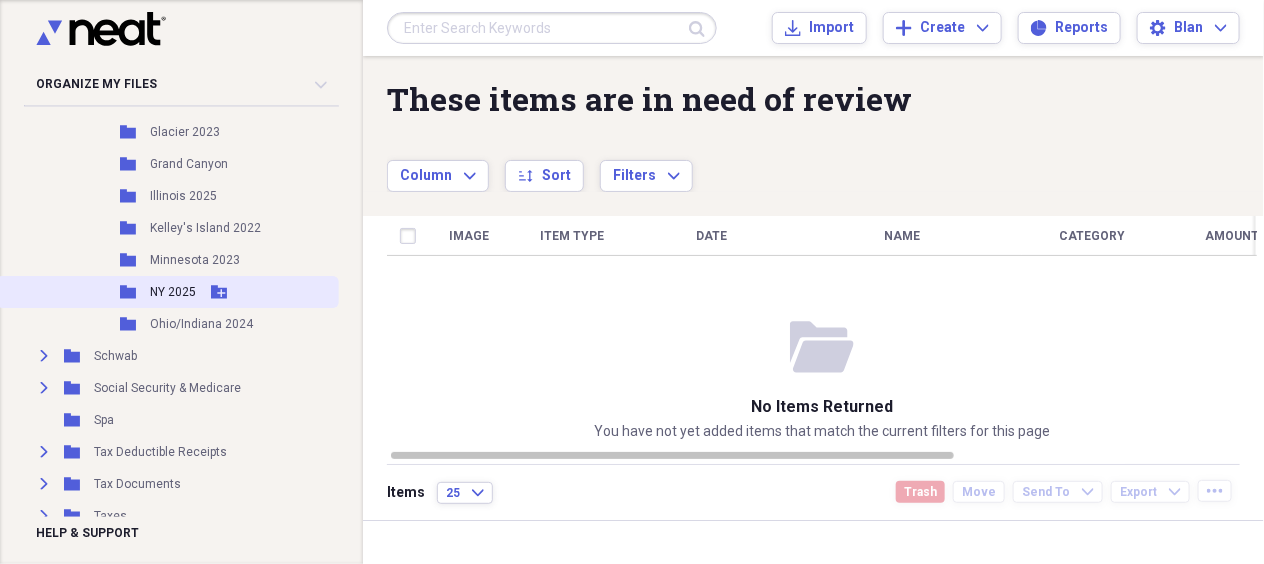 click on "Folder NY 2025 Add Folder" at bounding box center (167, 292) 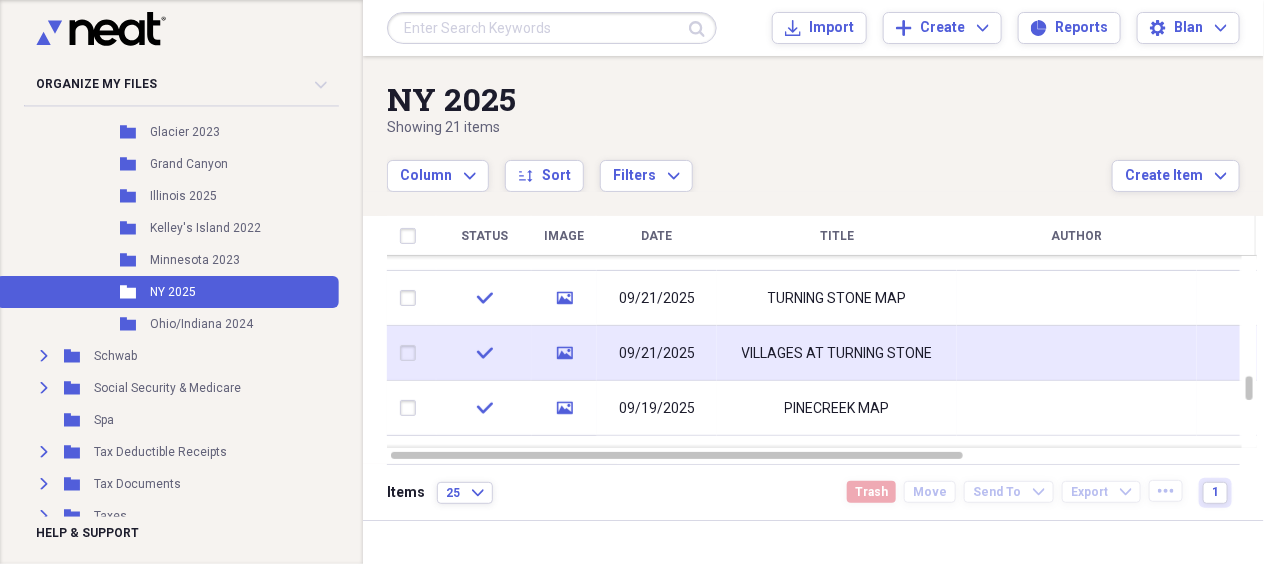 click on "VILLAGES AT TURNING STONE" at bounding box center (837, 354) 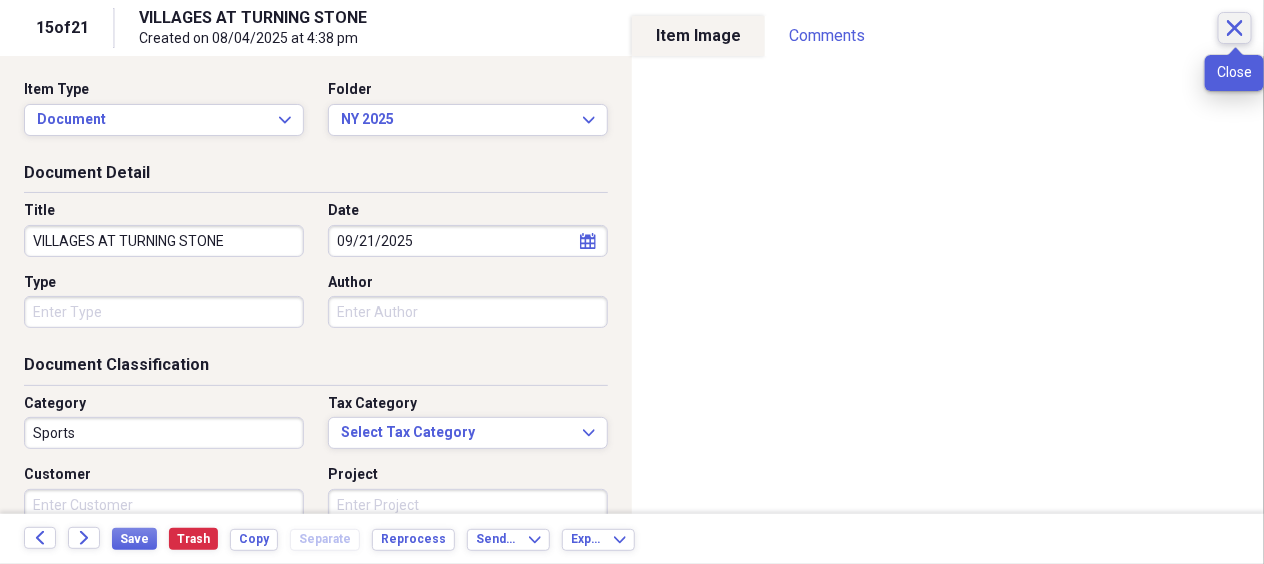 click on "Close" at bounding box center [1235, 28] 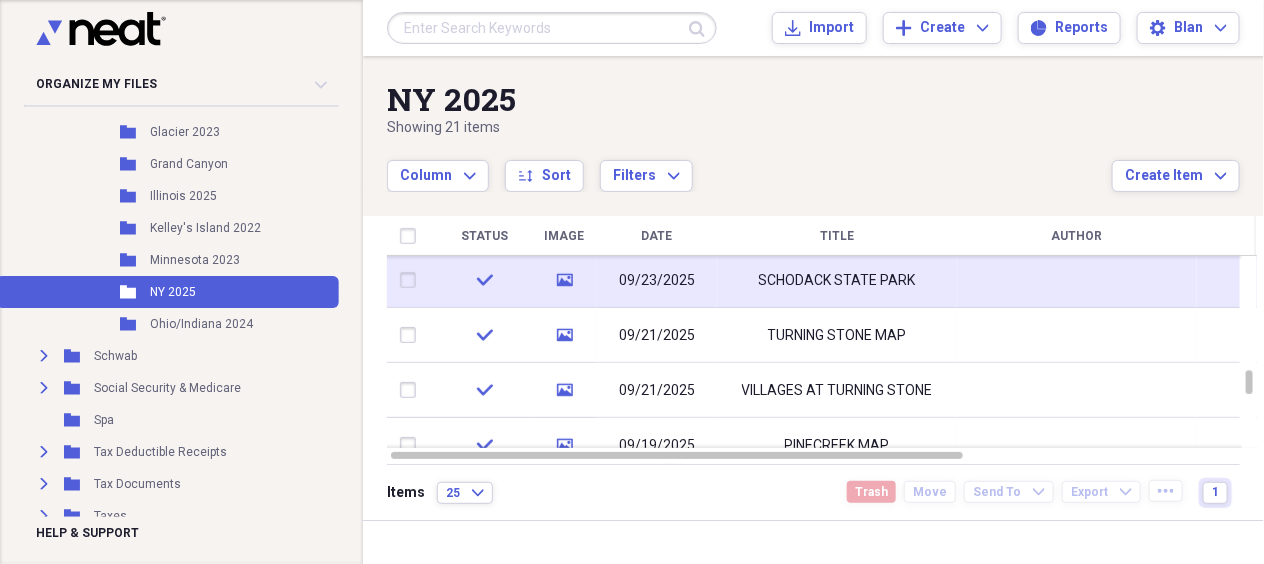 click on "media" at bounding box center [564, 280] 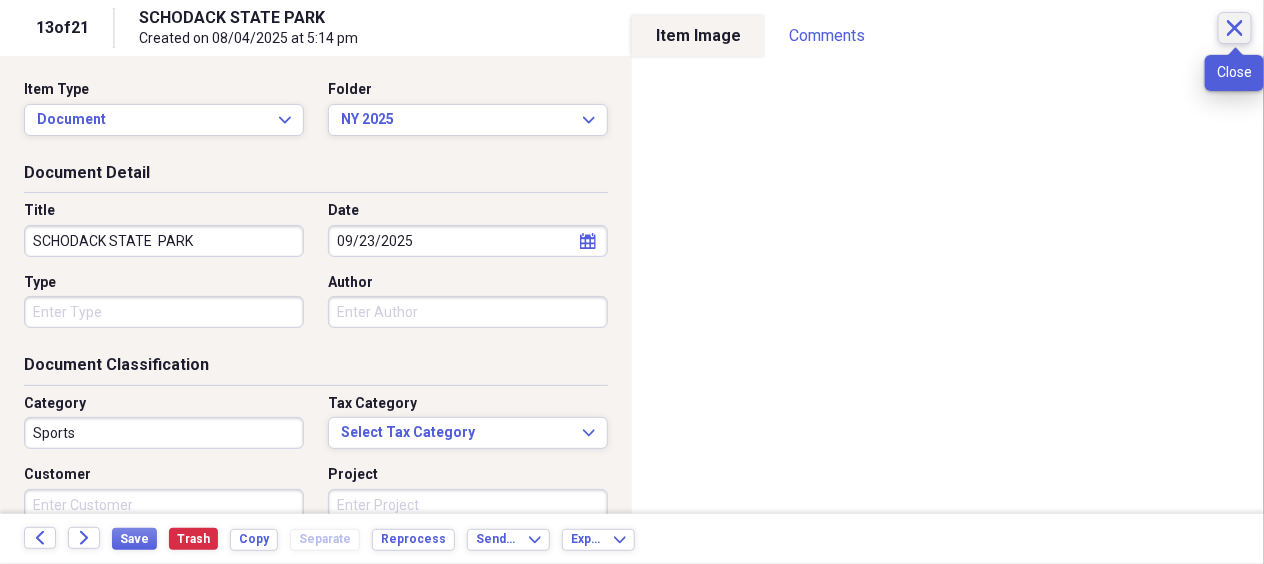 click on "Close" 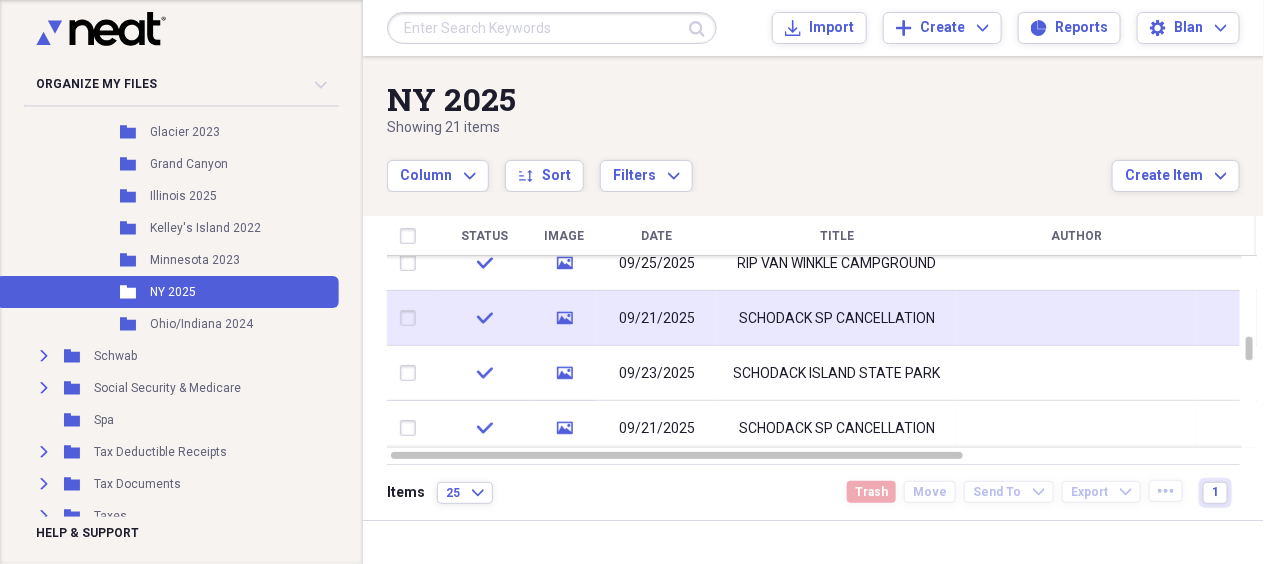 click on "SCHODACK SP CANCELLATION" at bounding box center [837, 319] 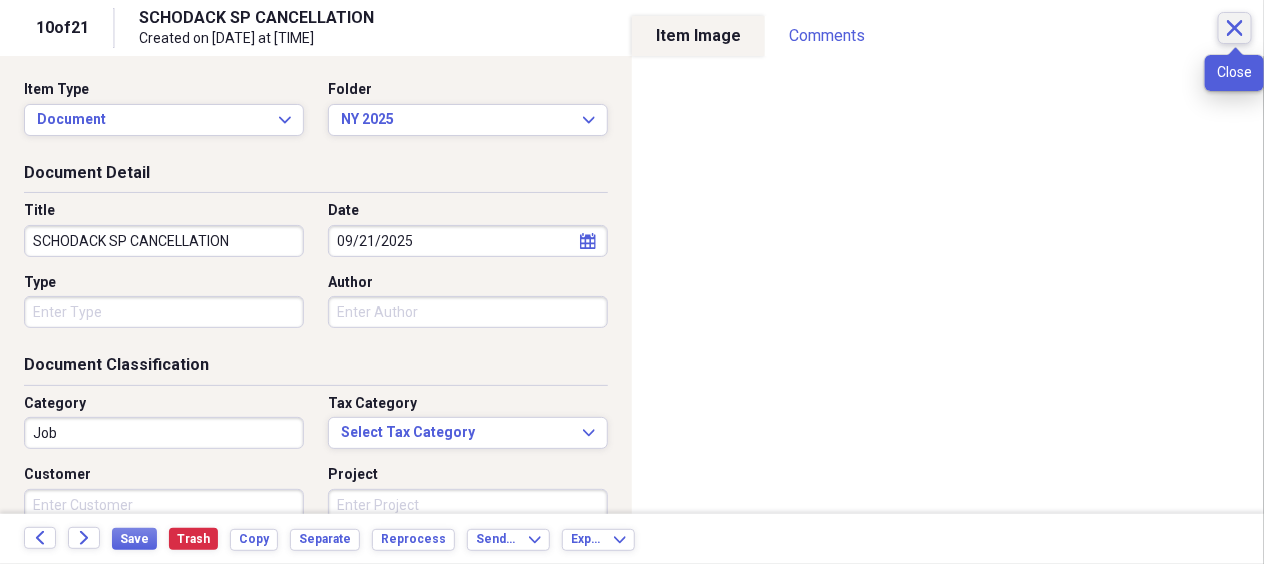 click on "Close" at bounding box center (1235, 28) 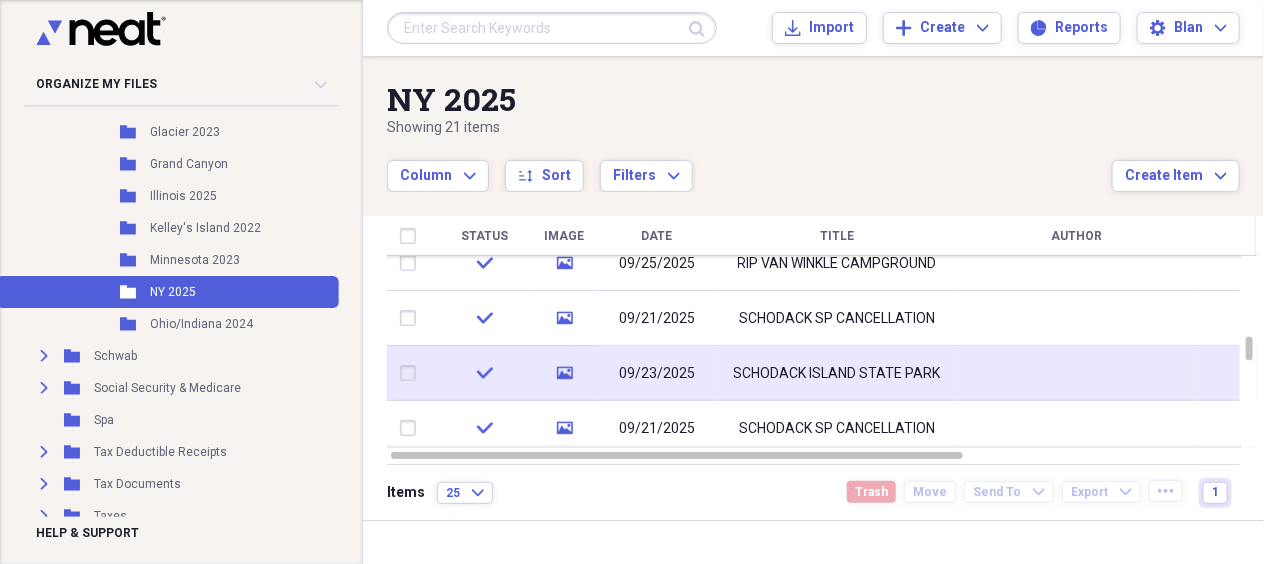 click on "SCHODACK ISLAND STATE PARK" at bounding box center (837, 374) 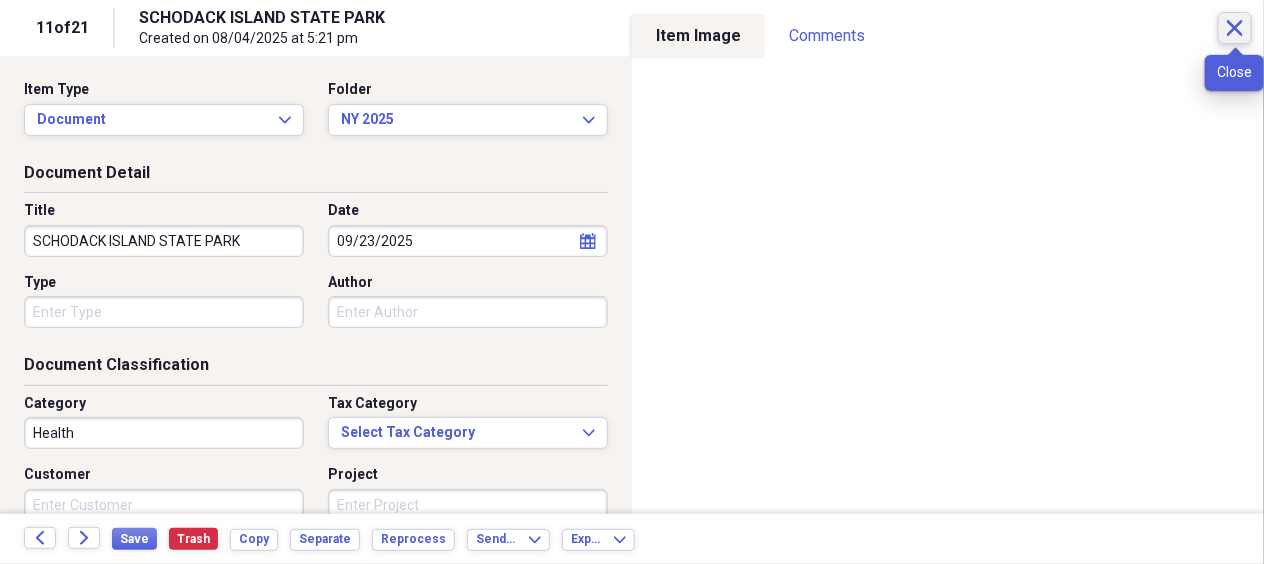 click on "Close" 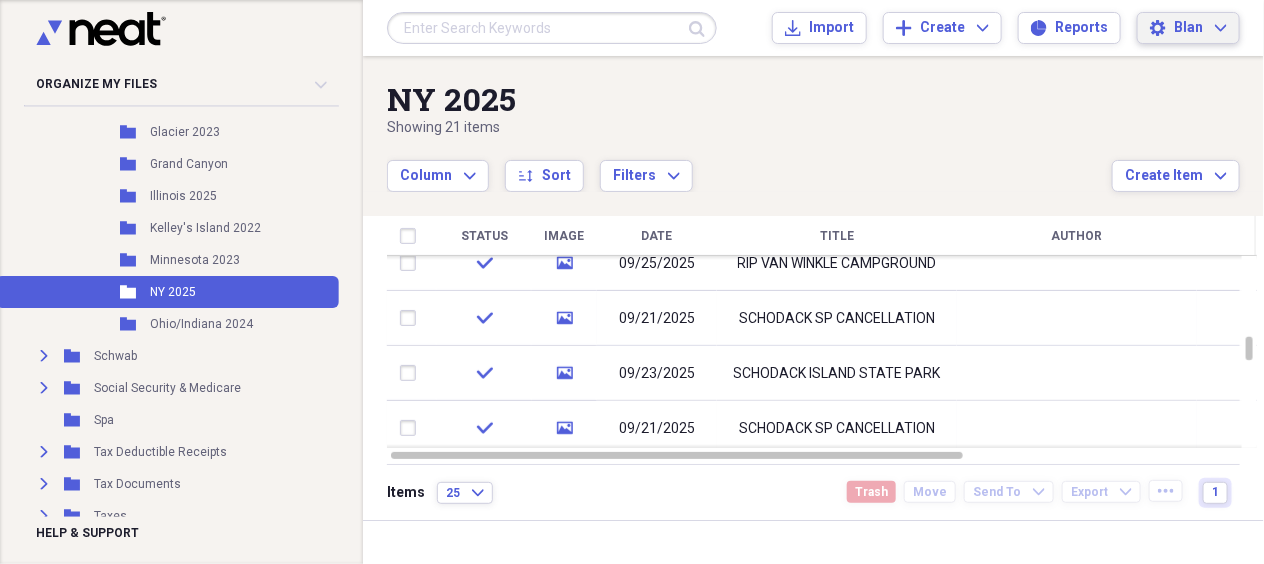 click on "Blan" at bounding box center (1188, 28) 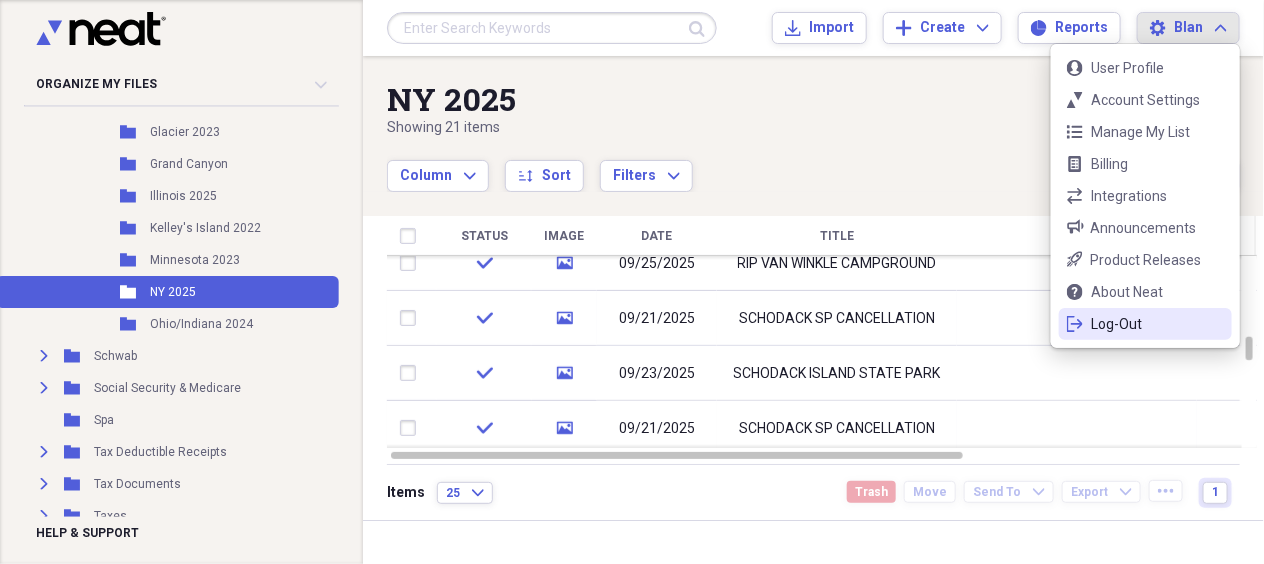 click on "logout Log-Out" at bounding box center [1145, 324] 